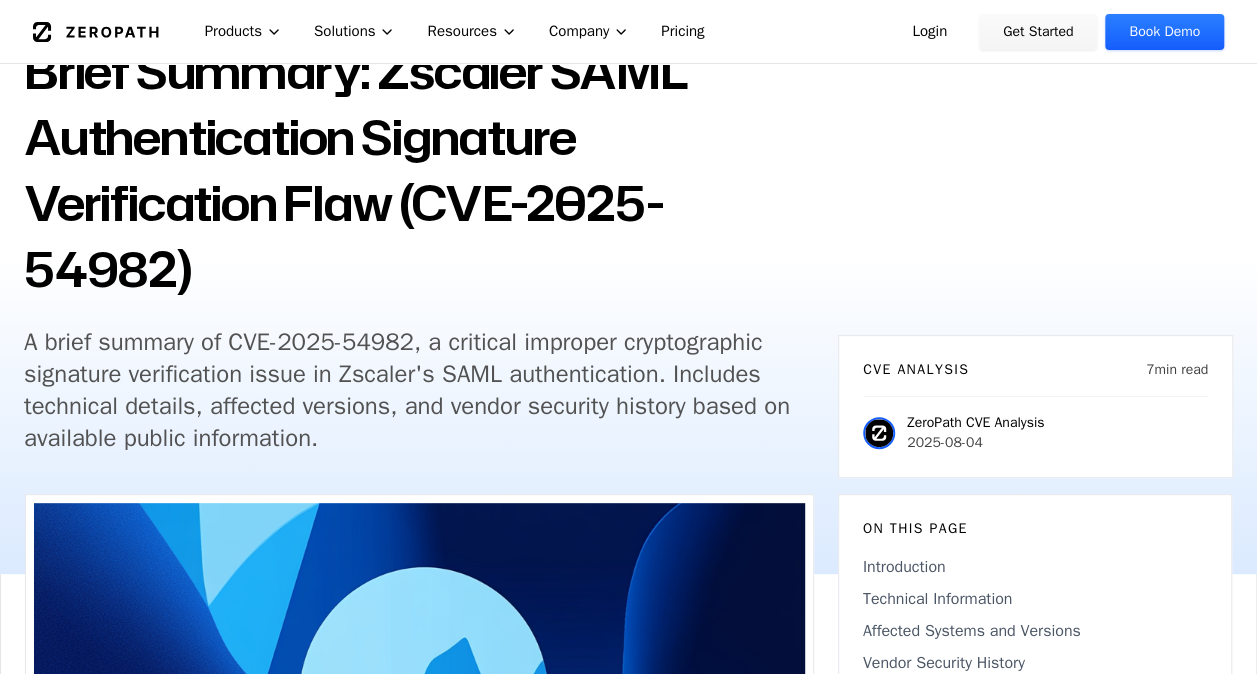 scroll, scrollTop: 300, scrollLeft: 0, axis: vertical 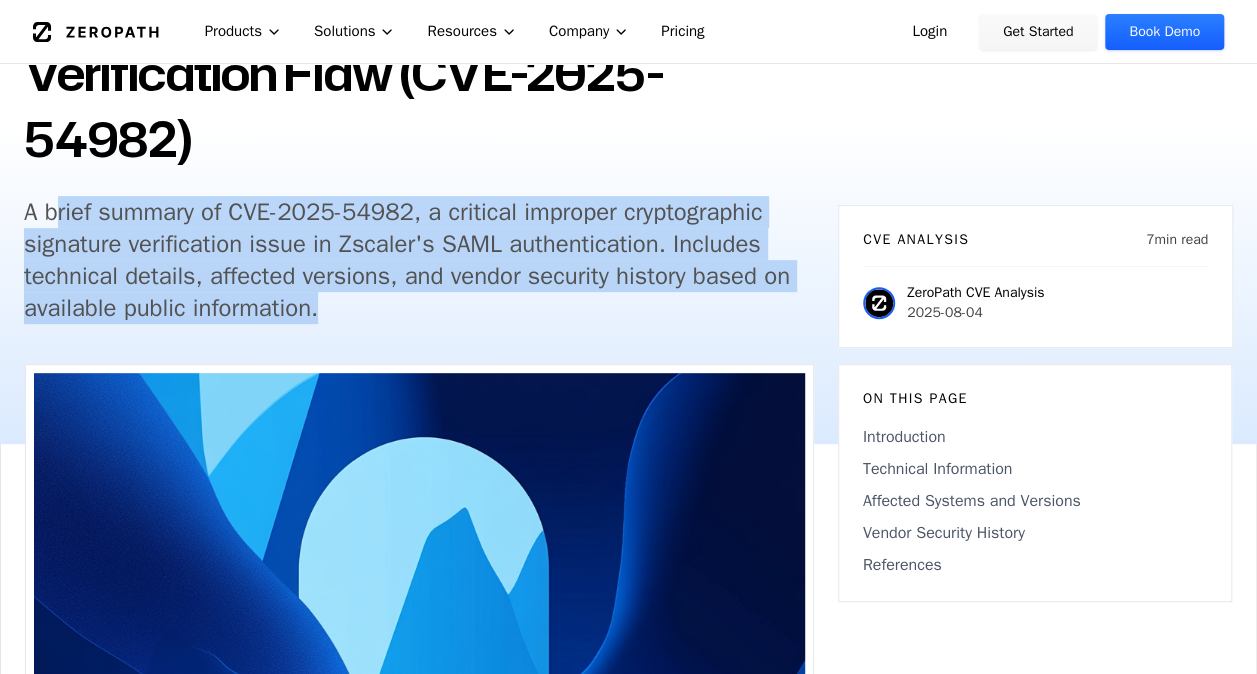 drag, startPoint x: 103, startPoint y: 215, endPoint x: 631, endPoint y: 312, distance: 536.8361 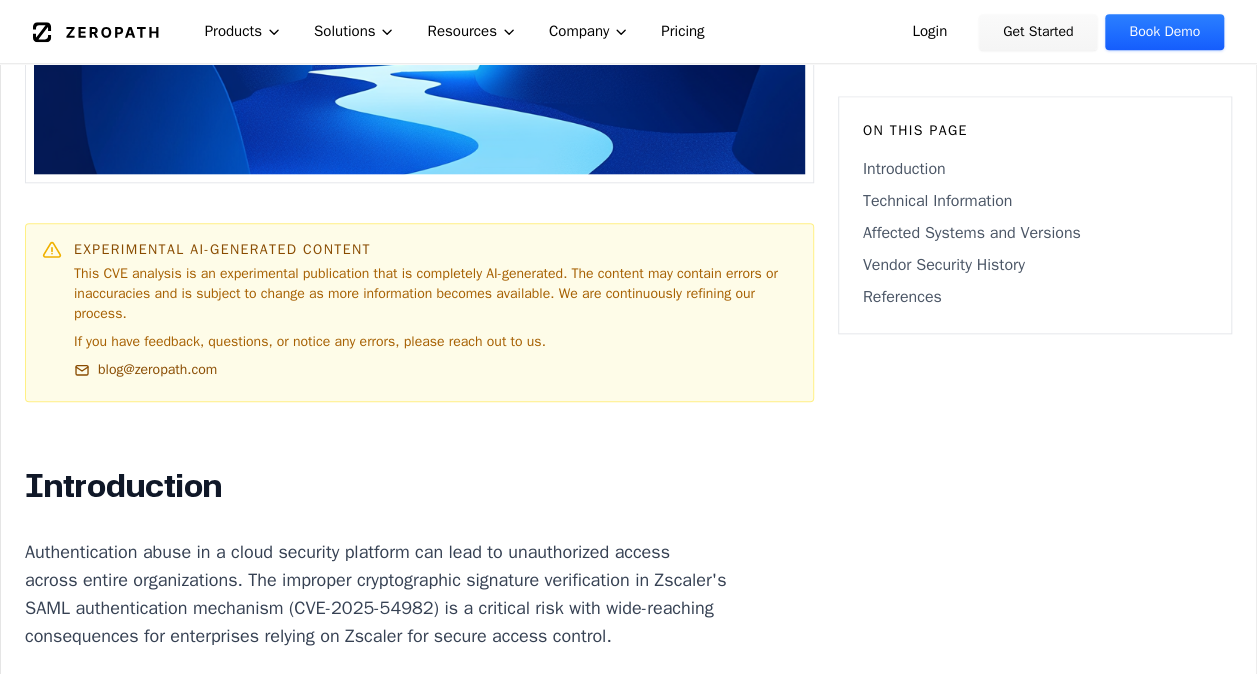 scroll, scrollTop: 1100, scrollLeft: 0, axis: vertical 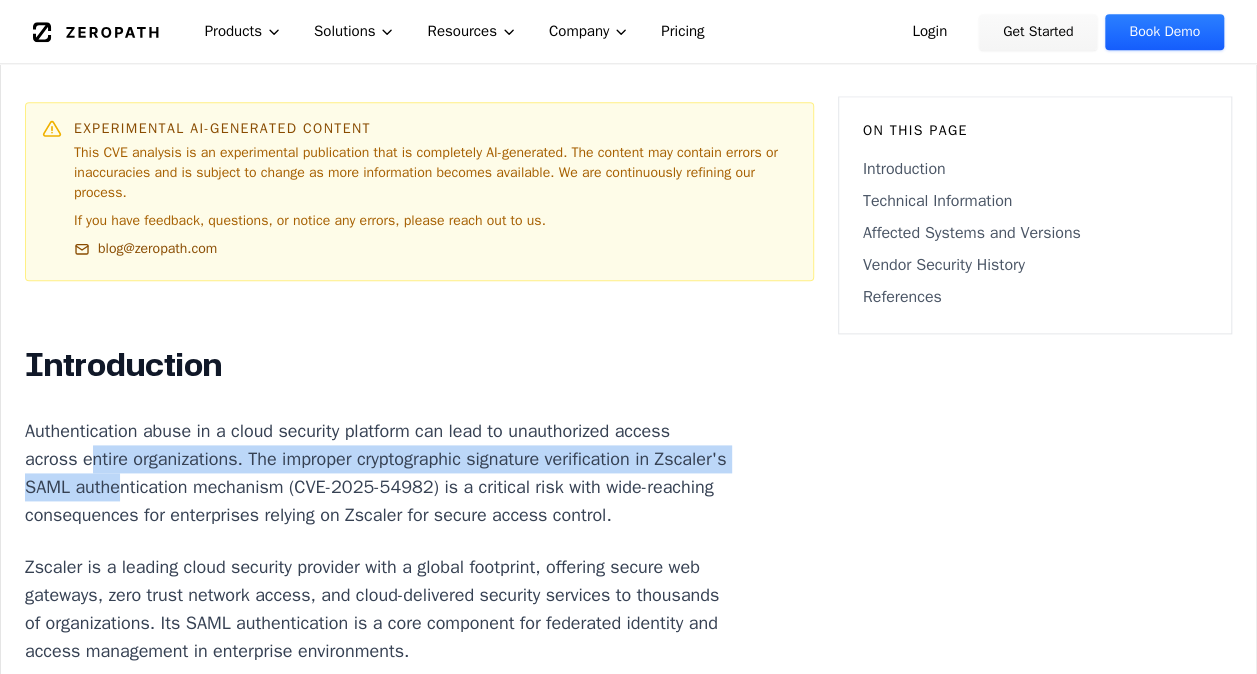 drag, startPoint x: 140, startPoint y: 465, endPoint x: 300, endPoint y: 470, distance: 160.07811 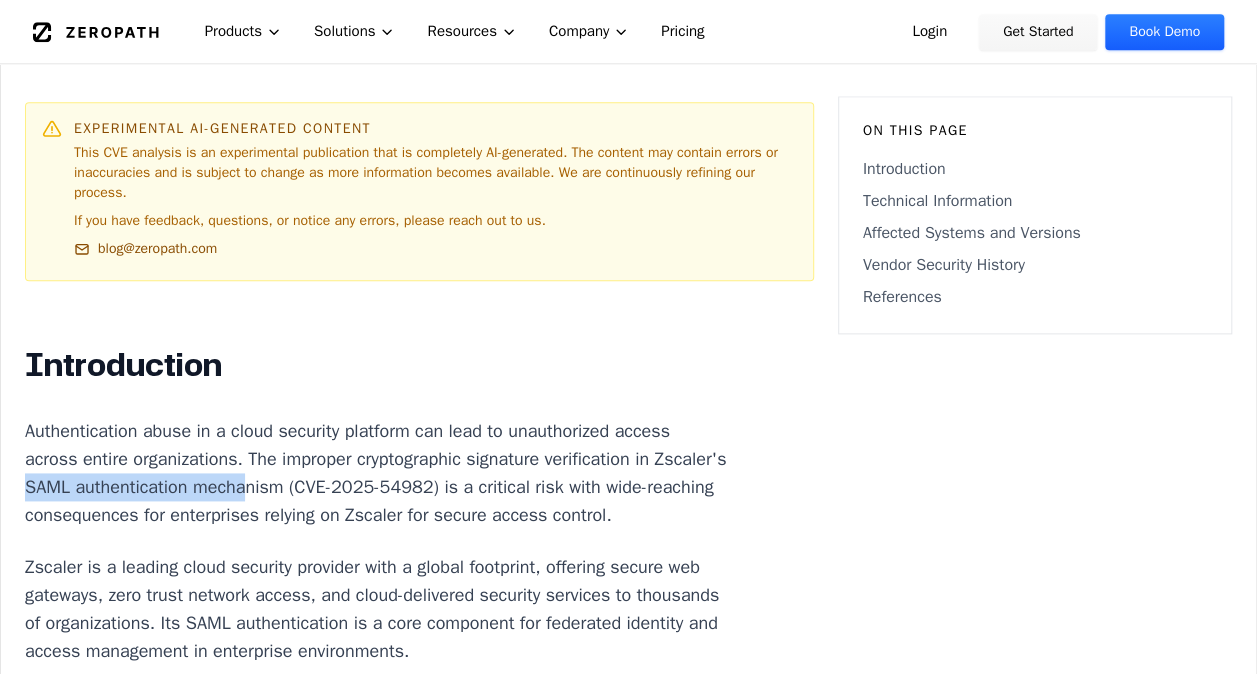 drag, startPoint x: 205, startPoint y: 475, endPoint x: 436, endPoint y: 480, distance: 231.05411 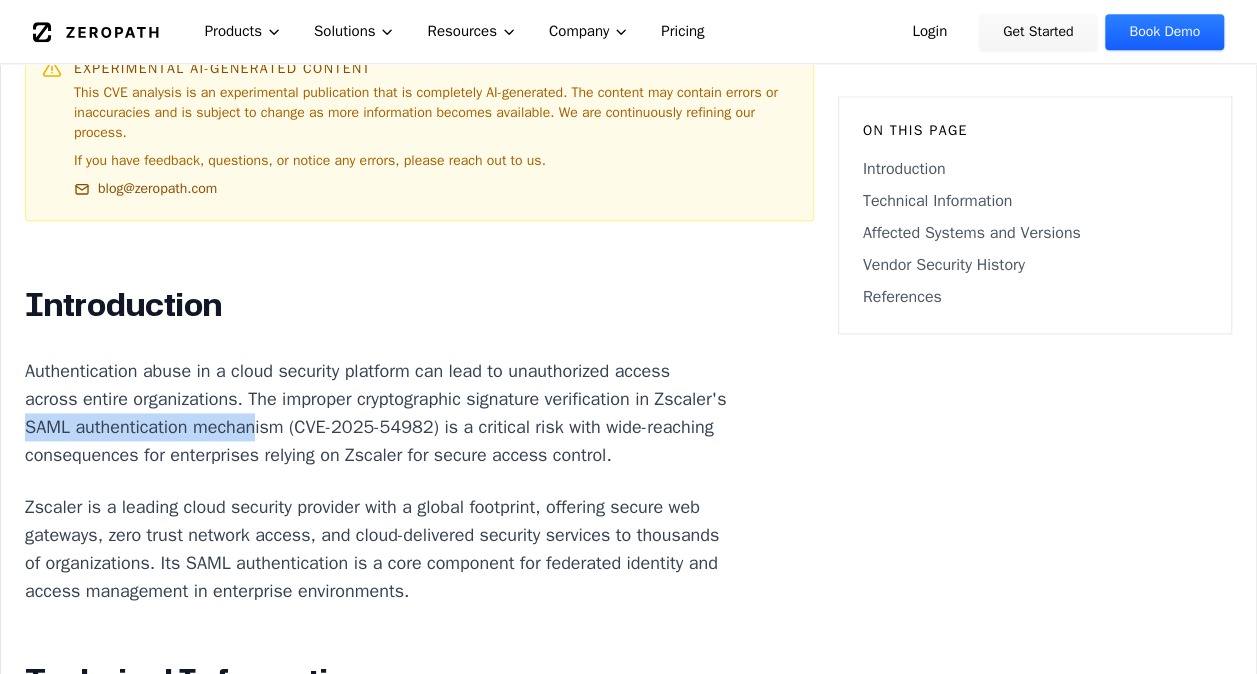 scroll, scrollTop: 1200, scrollLeft: 0, axis: vertical 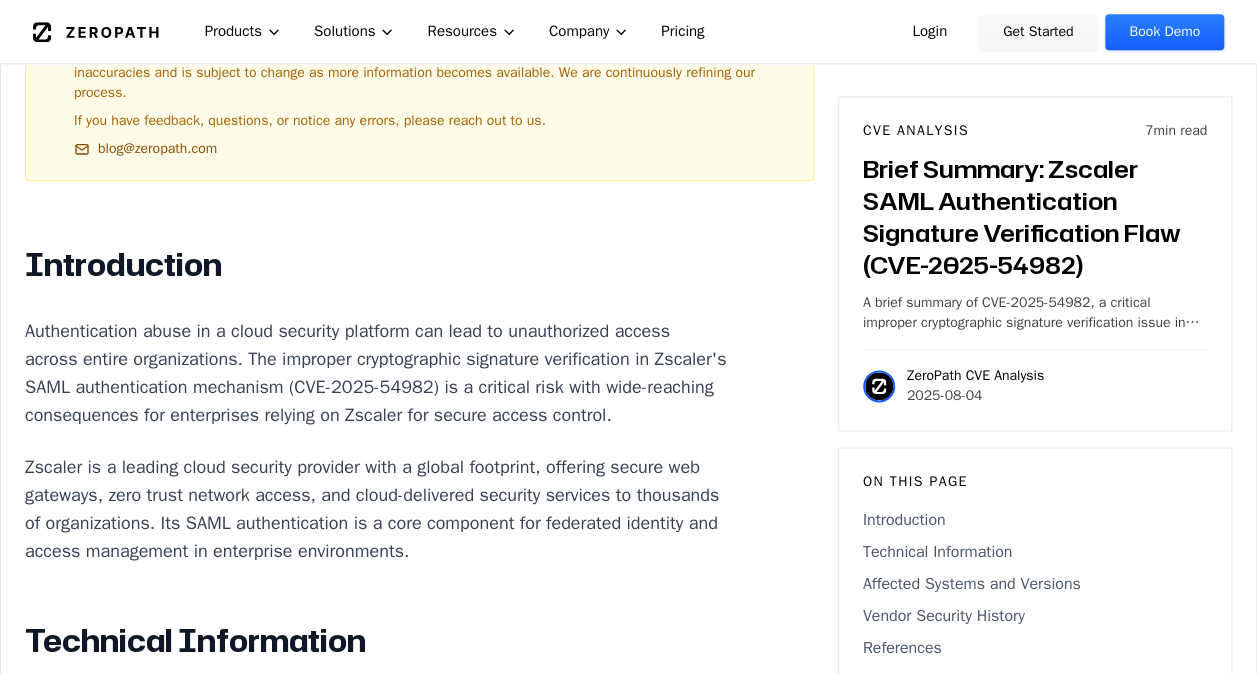 click on "Authentication abuse in a cloud security platform can lead to unauthorized access across entire organizations. The improper cryptographic signature verification in Zscaler's SAML authentication mechanism (CVE-2025-54982) is a critical risk with wide-reaching consequences for enterprises relying on Zscaler for secure access control." at bounding box center [376, 373] 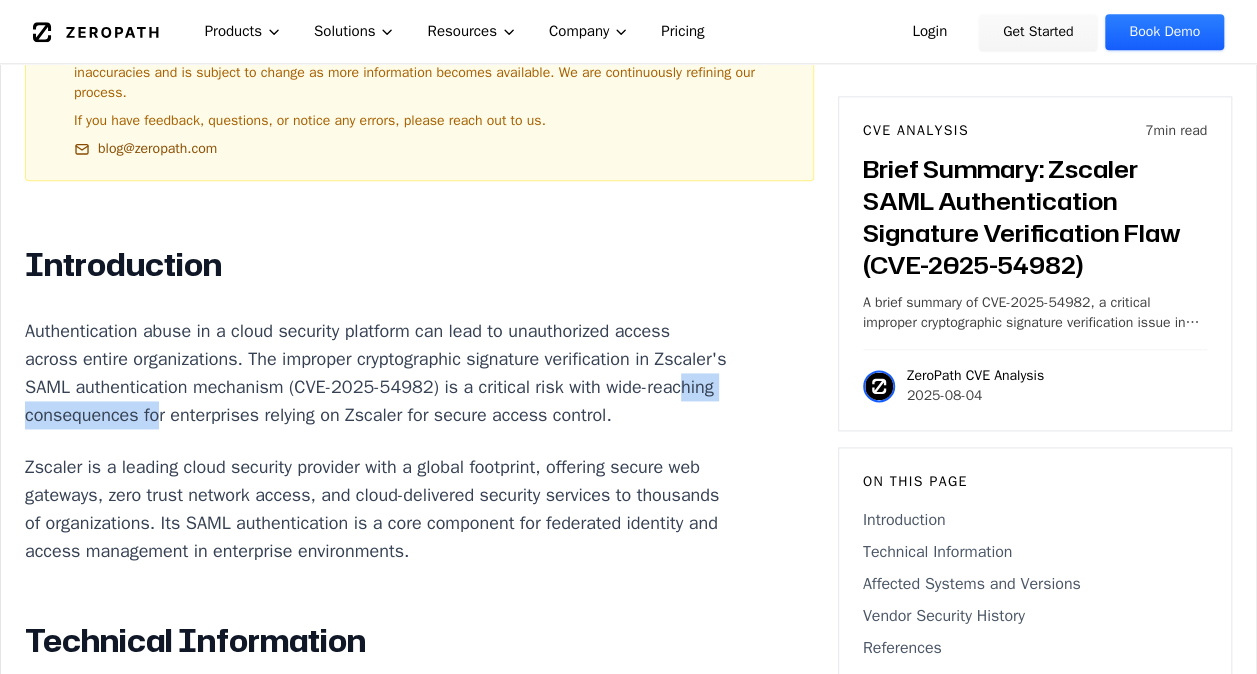click on "Authentication abuse in a cloud security platform can lead to unauthorized access across entire organizations. The improper cryptographic signature verification in Zscaler's SAML authentication mechanism (CVE-2025-54982) is a critical risk with wide-reaching consequences for enterprises relying on Zscaler for secure access control." at bounding box center [376, 373] 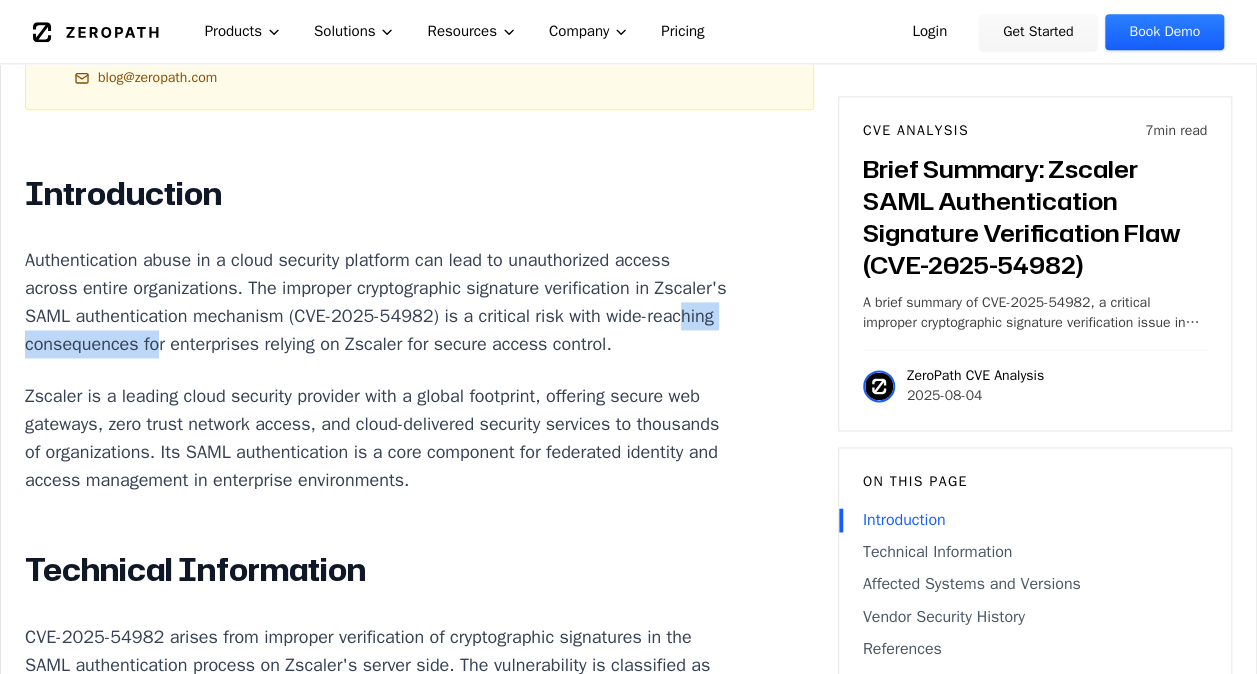 scroll, scrollTop: 1300, scrollLeft: 0, axis: vertical 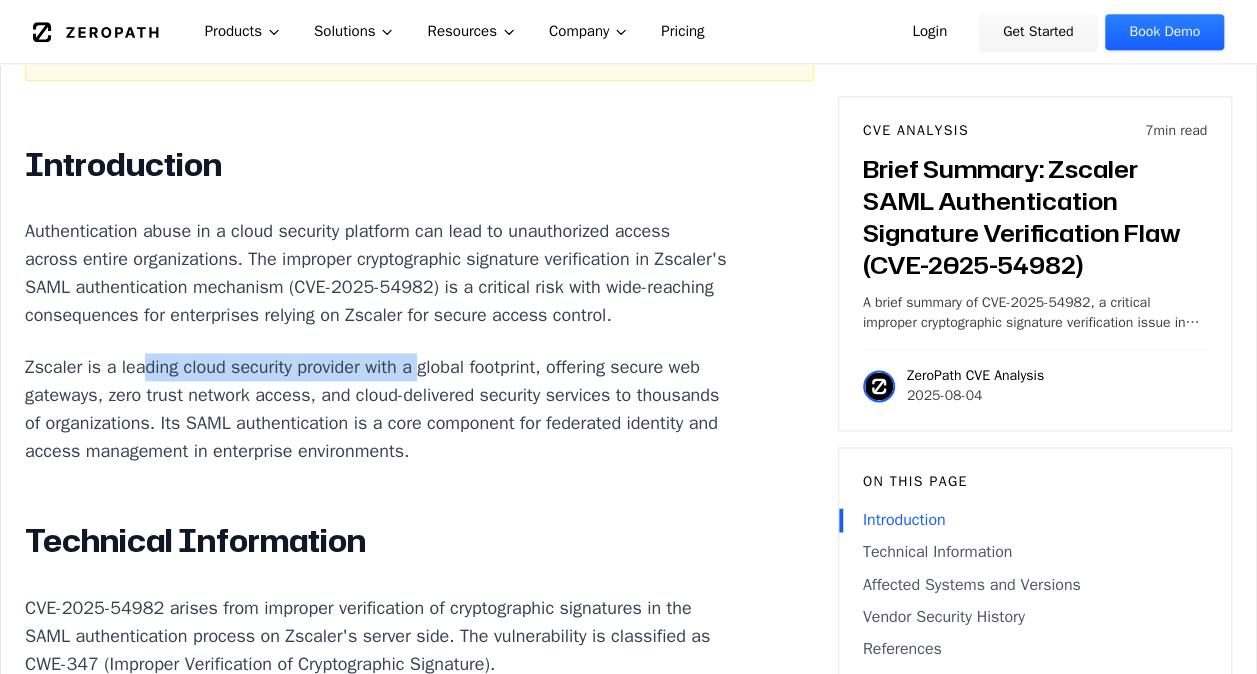 drag, startPoint x: 144, startPoint y: 397, endPoint x: 417, endPoint y: 404, distance: 273.08972 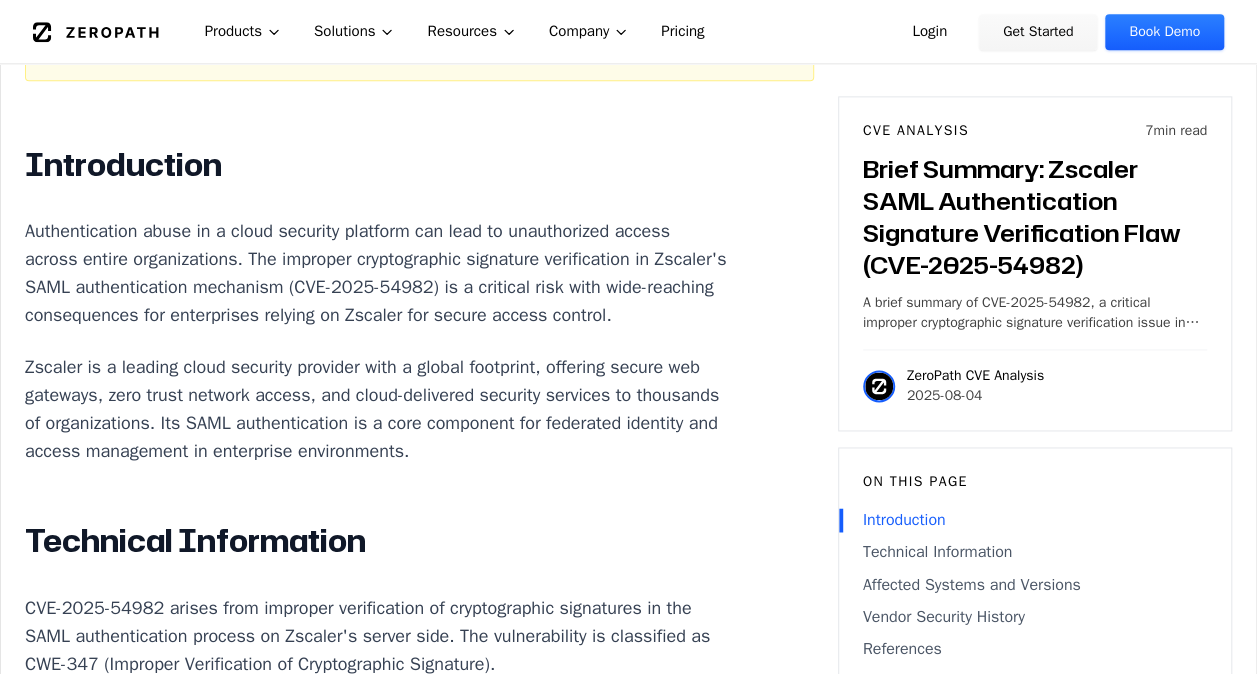 click on "Zscaler is a leading cloud security provider with a global footprint, offering secure web gateways, zero trust network access, and cloud-delivered security services to thousands of organizations. Its SAML authentication is a core component for federated identity and access management in enterprise environments." at bounding box center (376, 409) 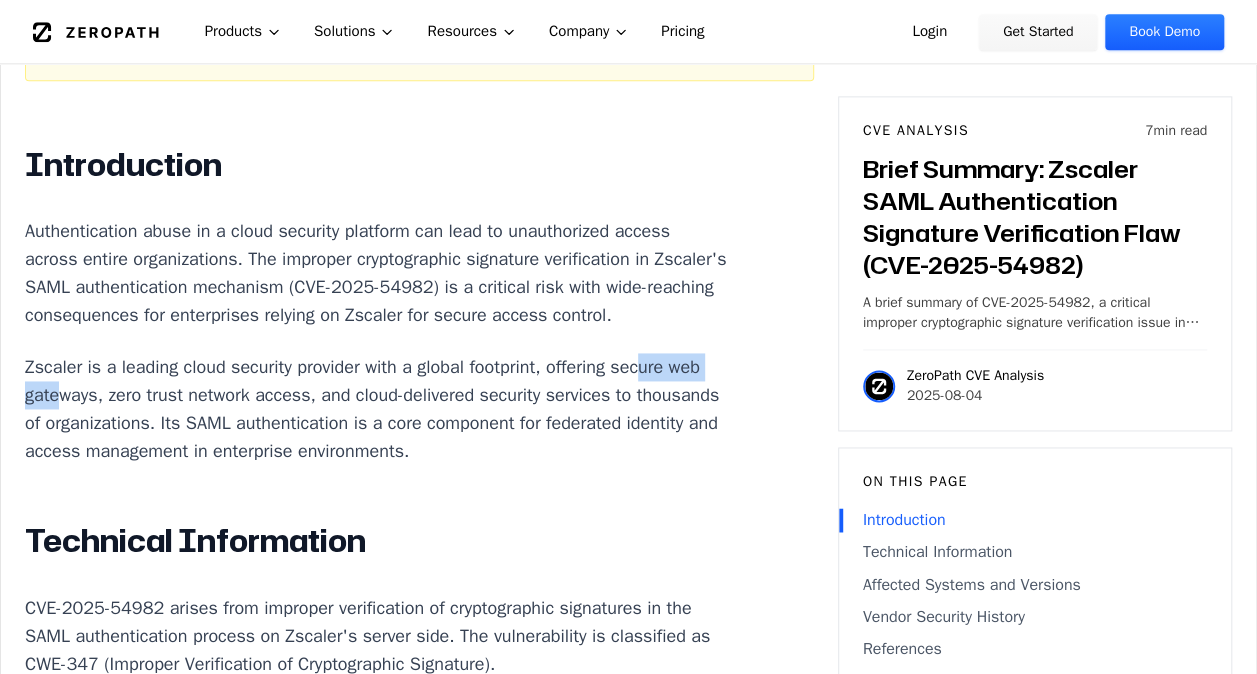 drag, startPoint x: 60, startPoint y: 425, endPoint x: 160, endPoint y: 425, distance: 100 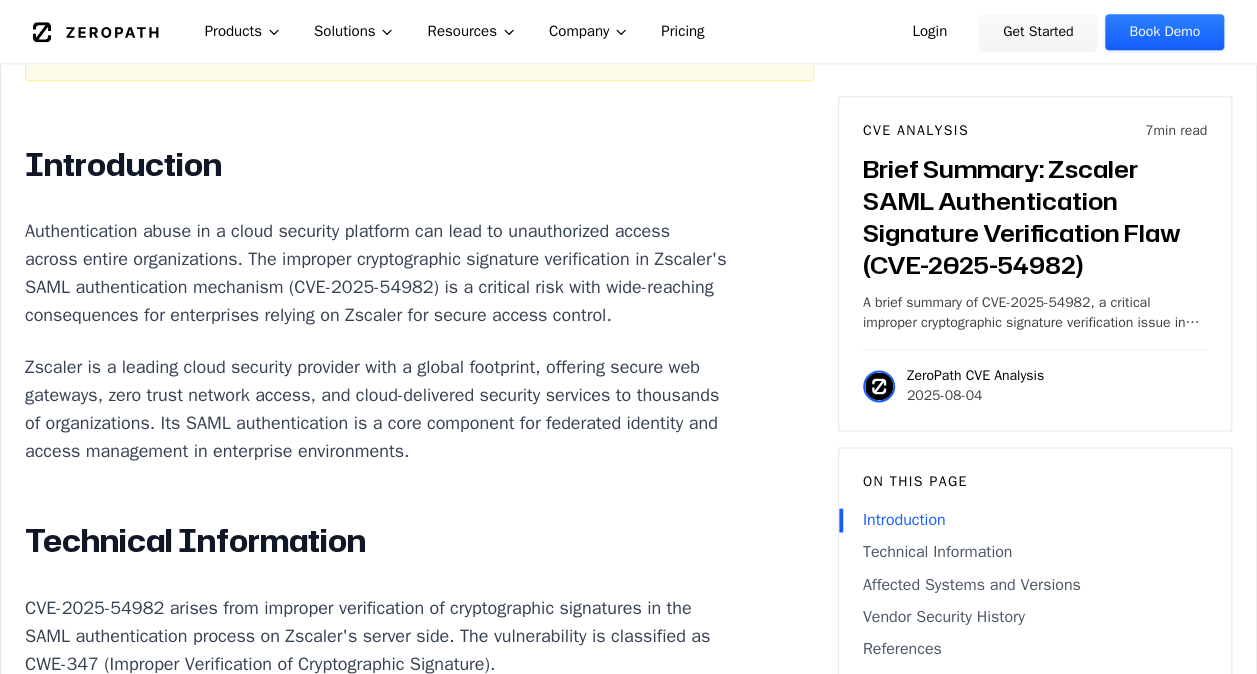 drag, startPoint x: 160, startPoint y: 425, endPoint x: 208, endPoint y: 453, distance: 55.569775 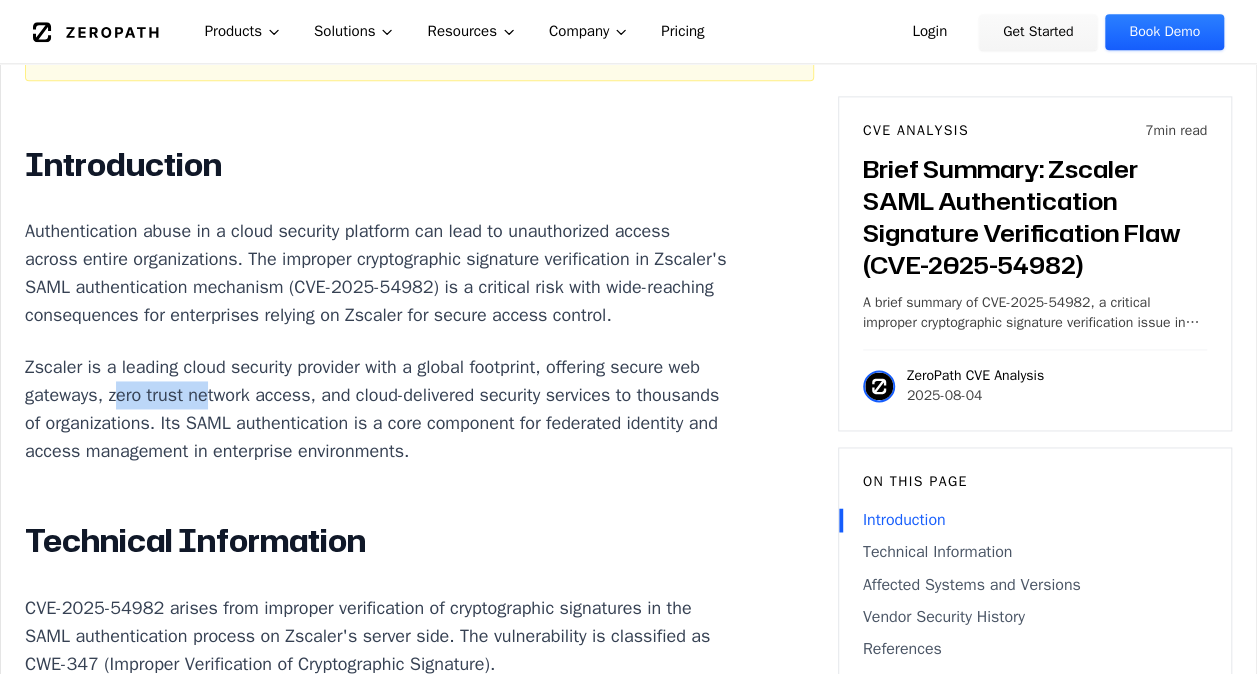 drag, startPoint x: 208, startPoint y: 420, endPoint x: 302, endPoint y: 433, distance: 94.89468 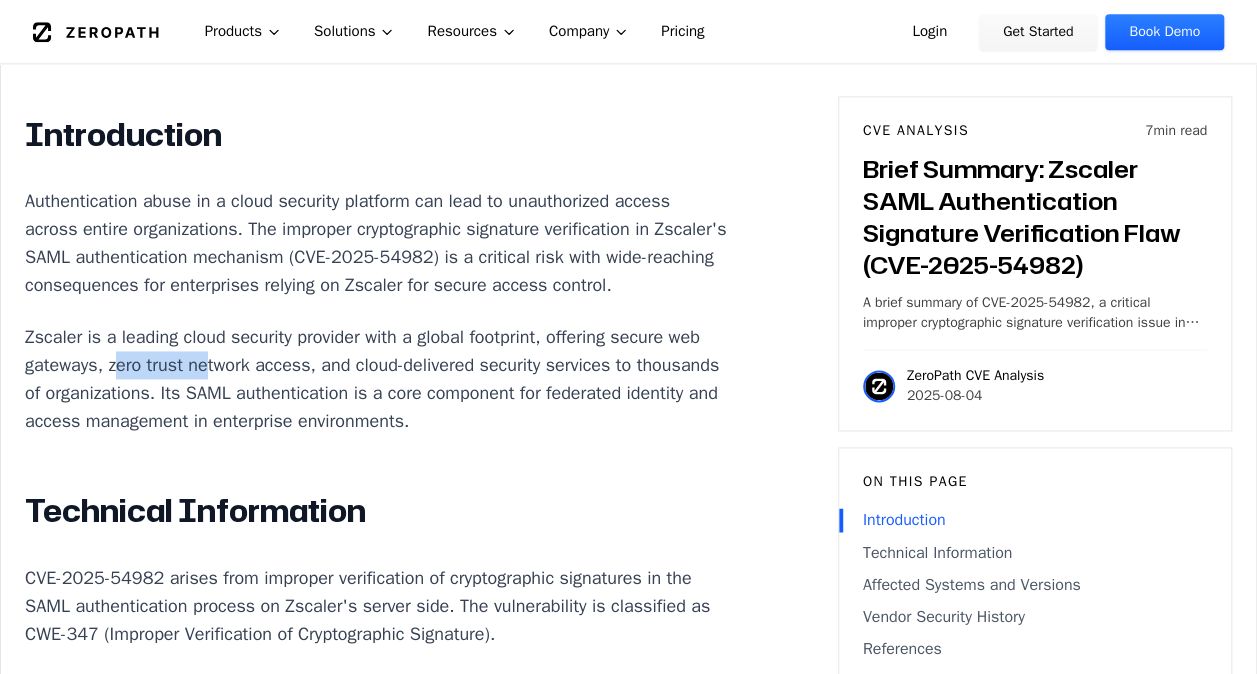 scroll, scrollTop: 1400, scrollLeft: 0, axis: vertical 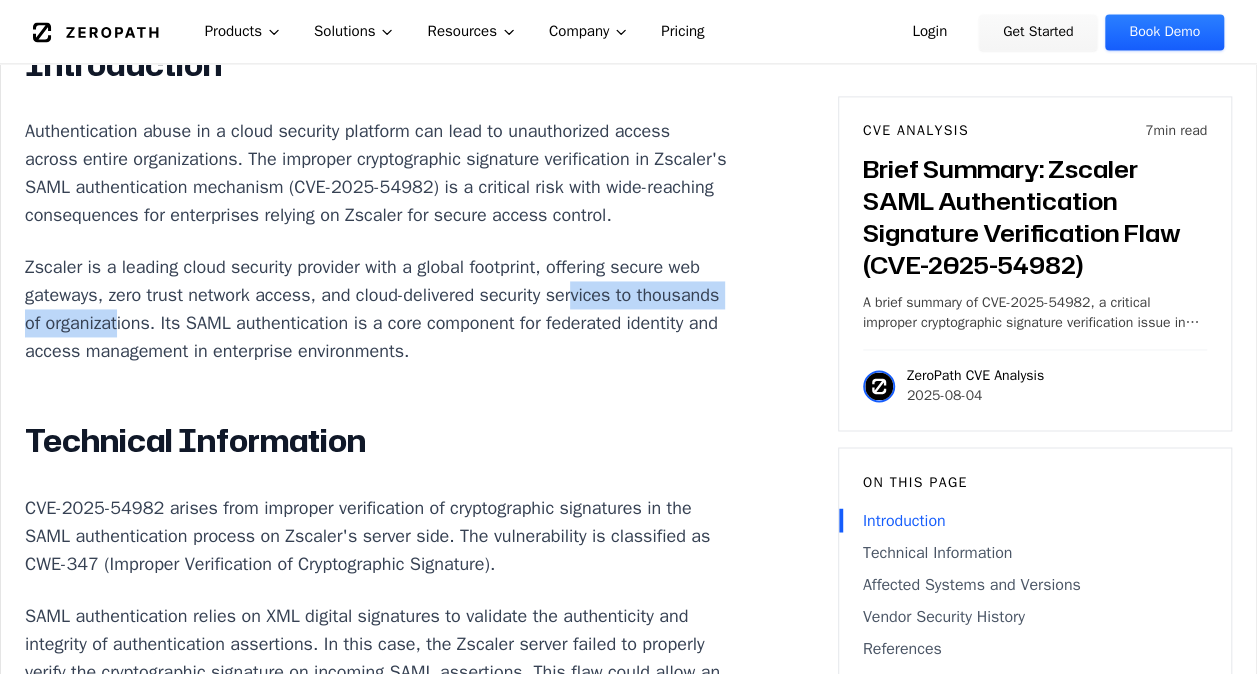 drag, startPoint x: 51, startPoint y: 348, endPoint x: 296, endPoint y: 360, distance: 245.2937 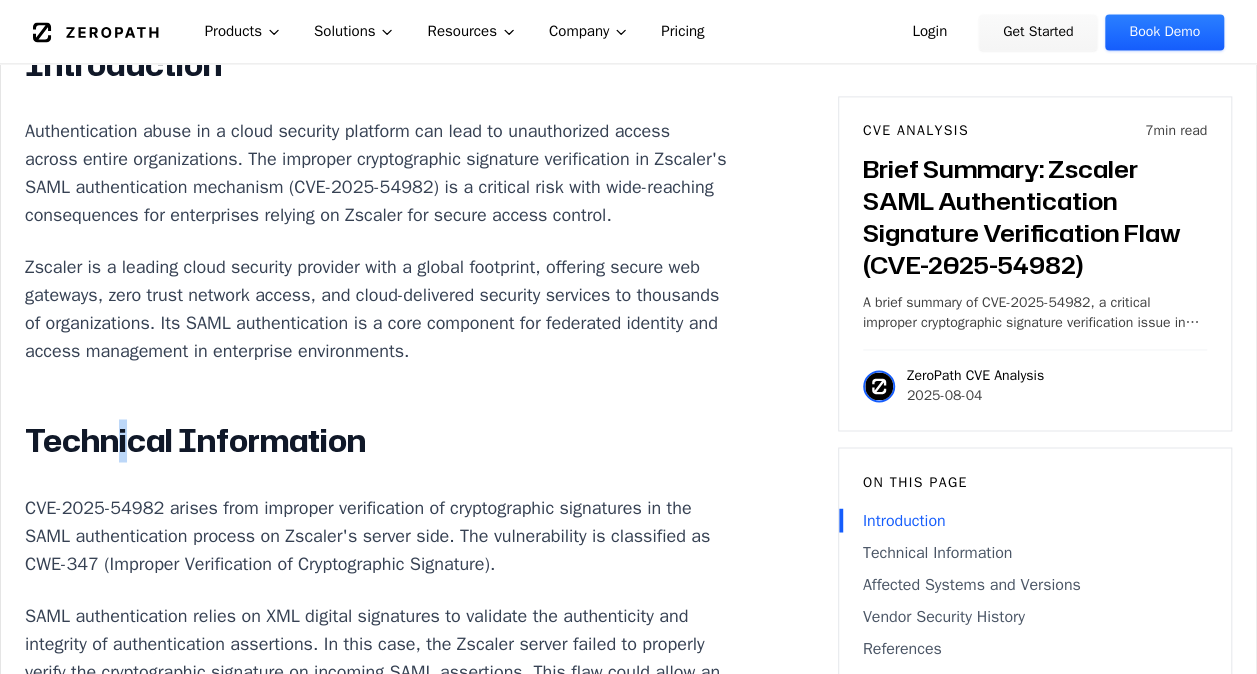 drag, startPoint x: 296, startPoint y: 360, endPoint x: 87, endPoint y: 394, distance: 211.7475 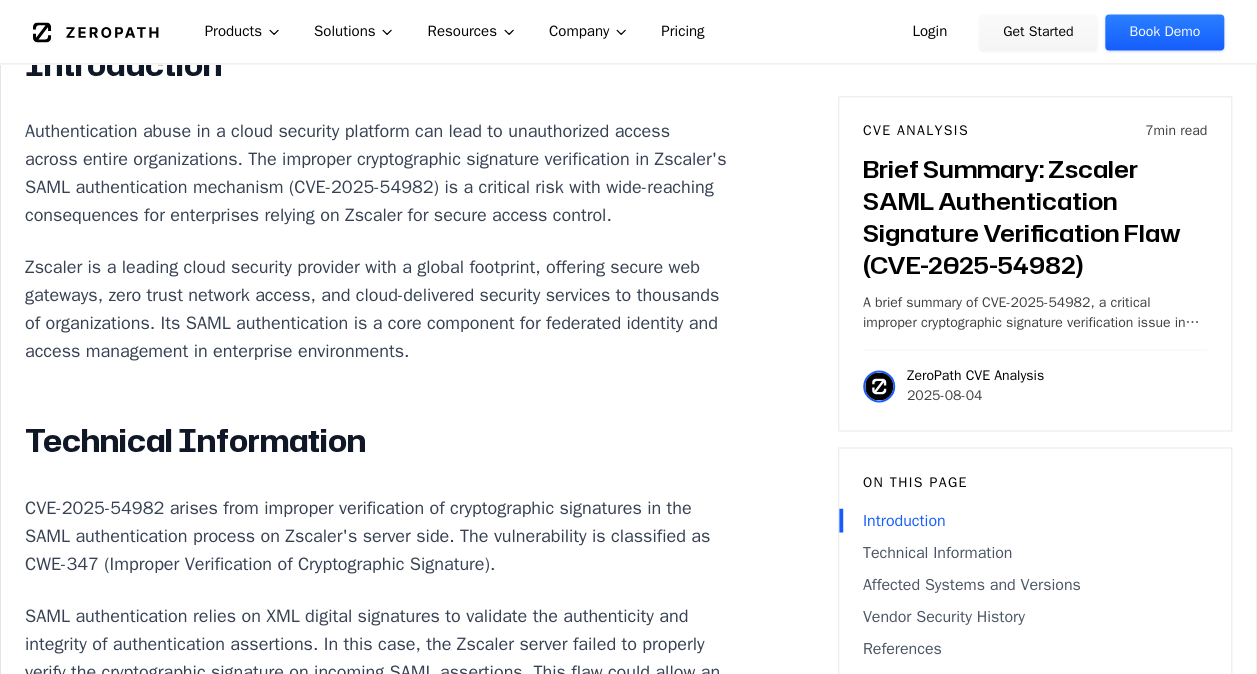 click on "Zscaler is a leading cloud security provider with a global footprint, offering secure web gateways, zero trust network access, and cloud-delivered security services to thousands of organizations. Its SAML authentication is a core component for federated identity and access management in enterprise environments." at bounding box center [376, 309] 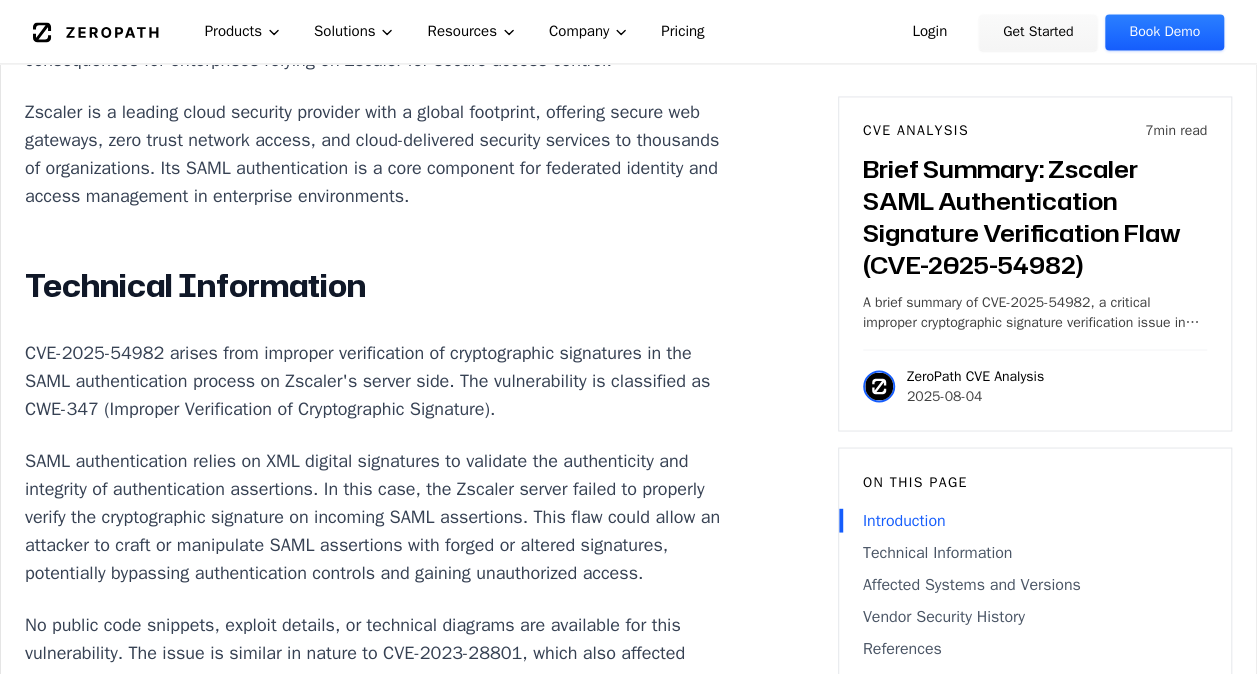 scroll, scrollTop: 1600, scrollLeft: 0, axis: vertical 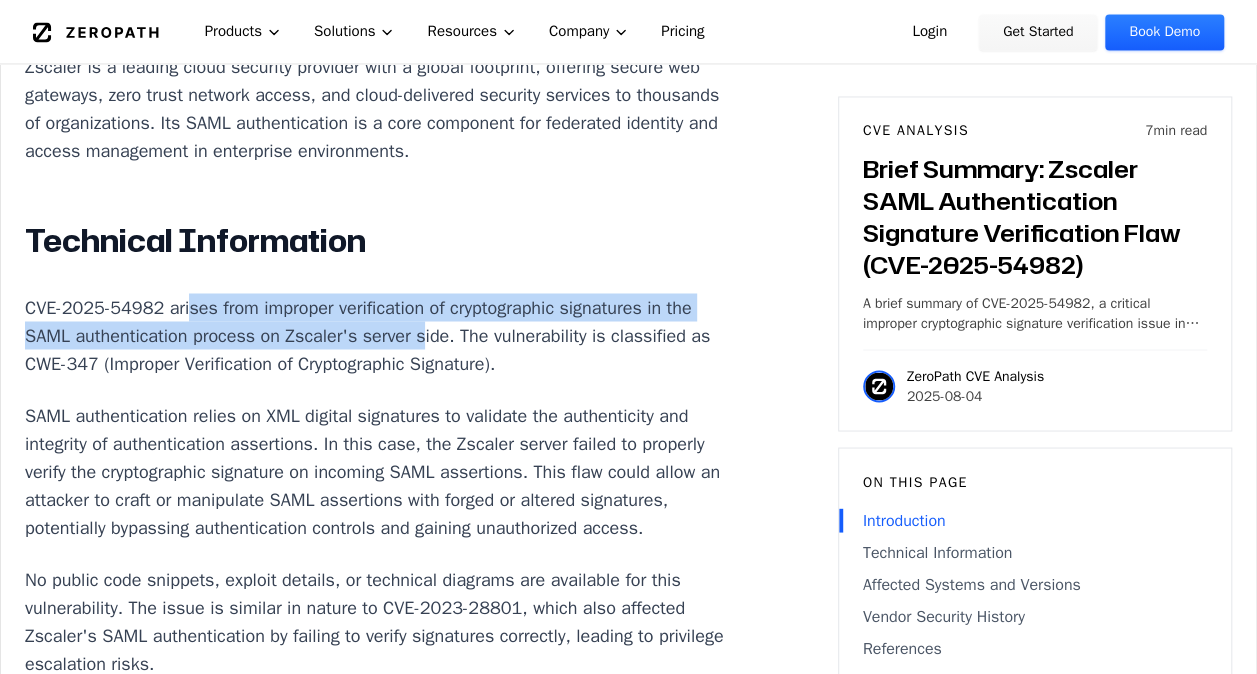 drag, startPoint x: 184, startPoint y: 360, endPoint x: 469, endPoint y: 386, distance: 286.1835 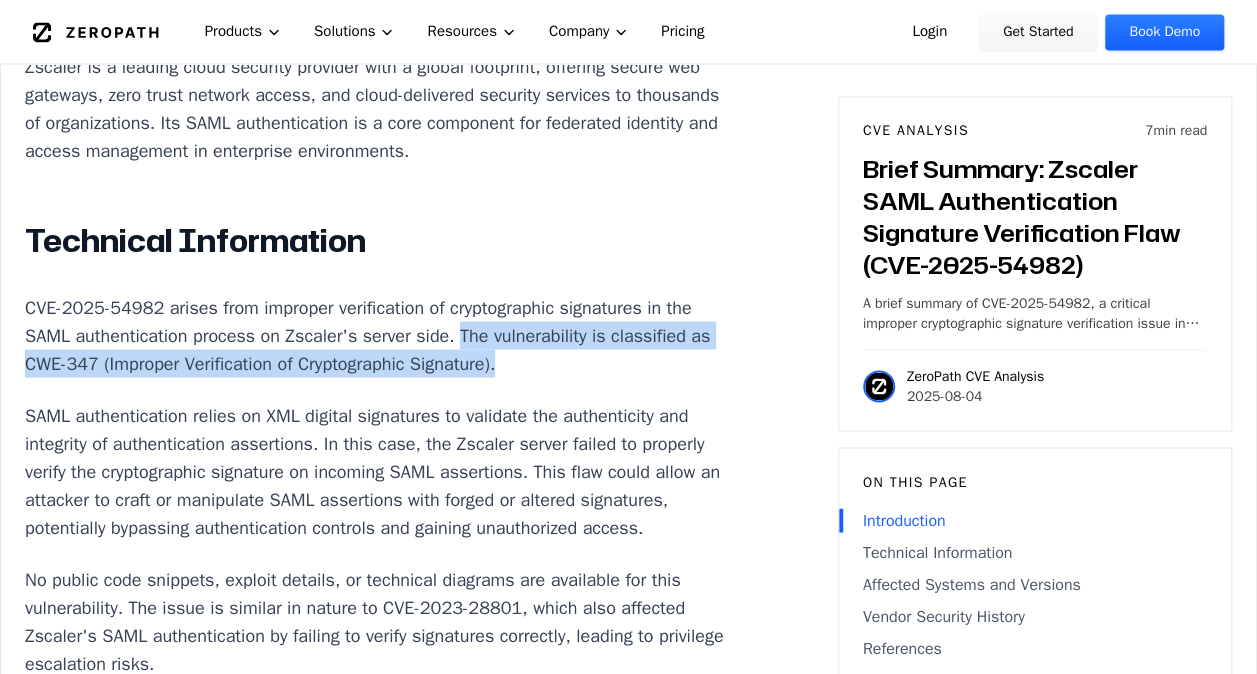 drag, startPoint x: 504, startPoint y: 384, endPoint x: 616, endPoint y: 416, distance: 116.48176 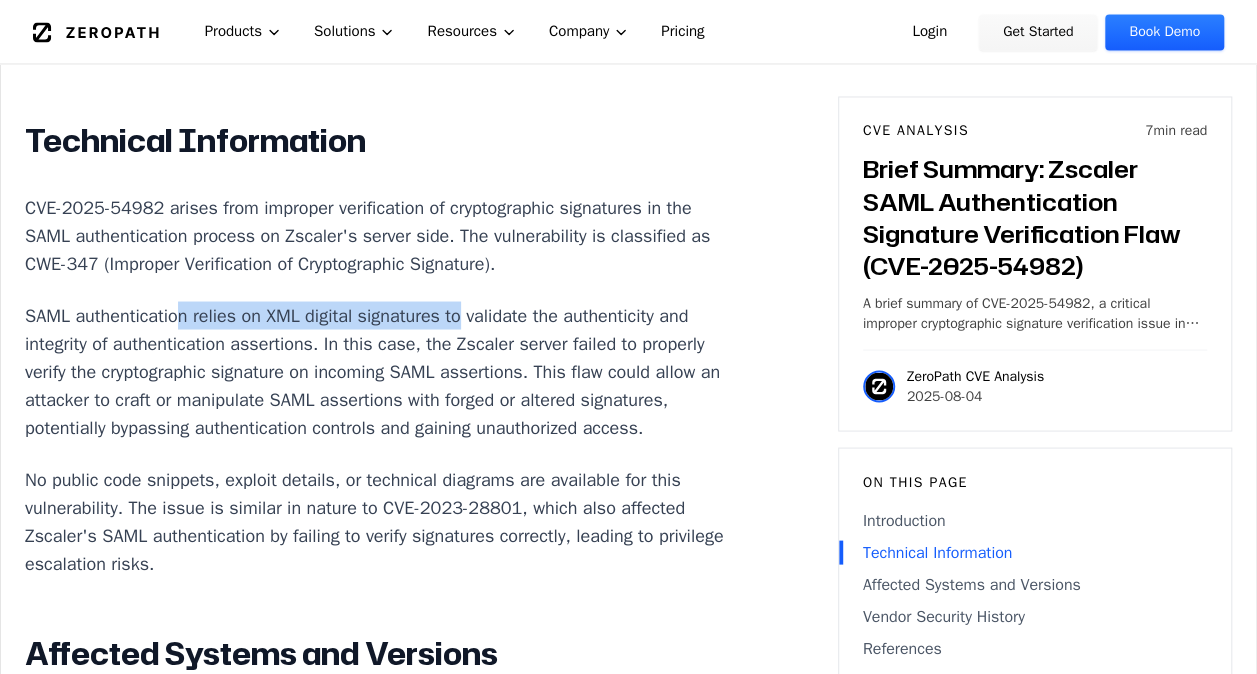 drag, startPoint x: 188, startPoint y: 377, endPoint x: 458, endPoint y: 381, distance: 270.02963 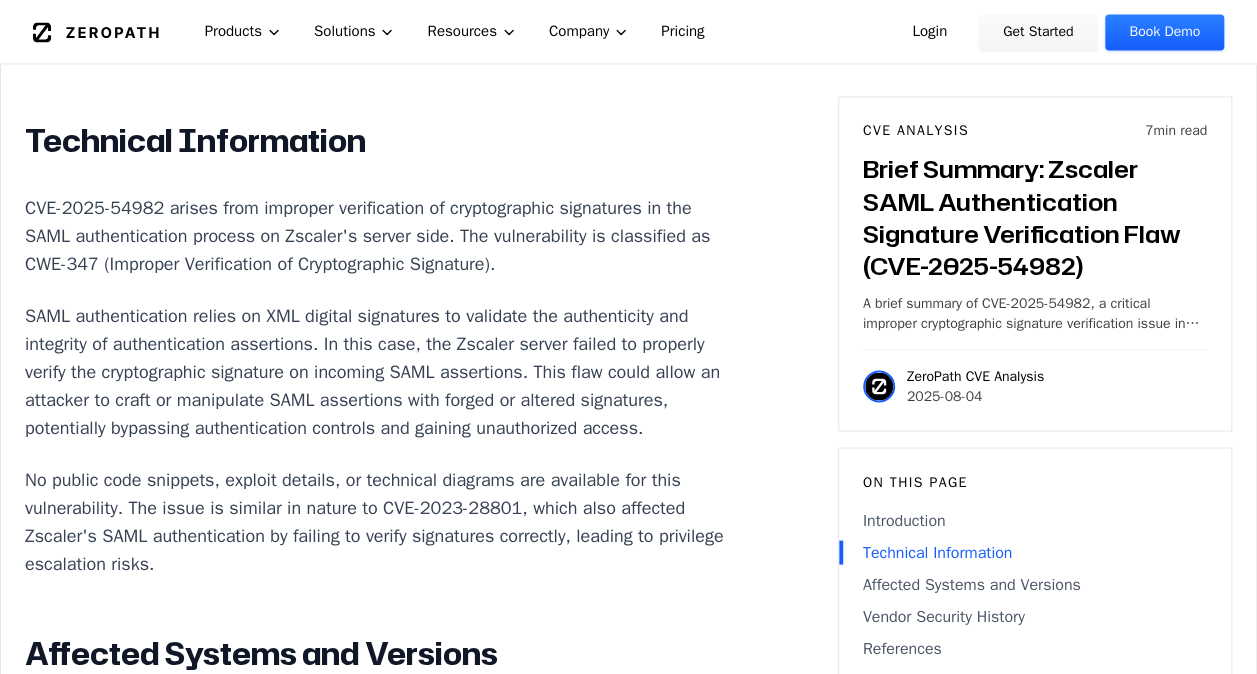 click on "SAML authentication relies on XML digital signatures to validate the authenticity and integrity of authentication assertions. In this case, the Zscaler server failed to properly verify the cryptographic signature on incoming SAML assertions. This flaw could allow an attacker to craft or manipulate SAML assertions with forged or altered signatures, potentially bypassing authentication controls and gaining unauthorized access." at bounding box center [376, 371] 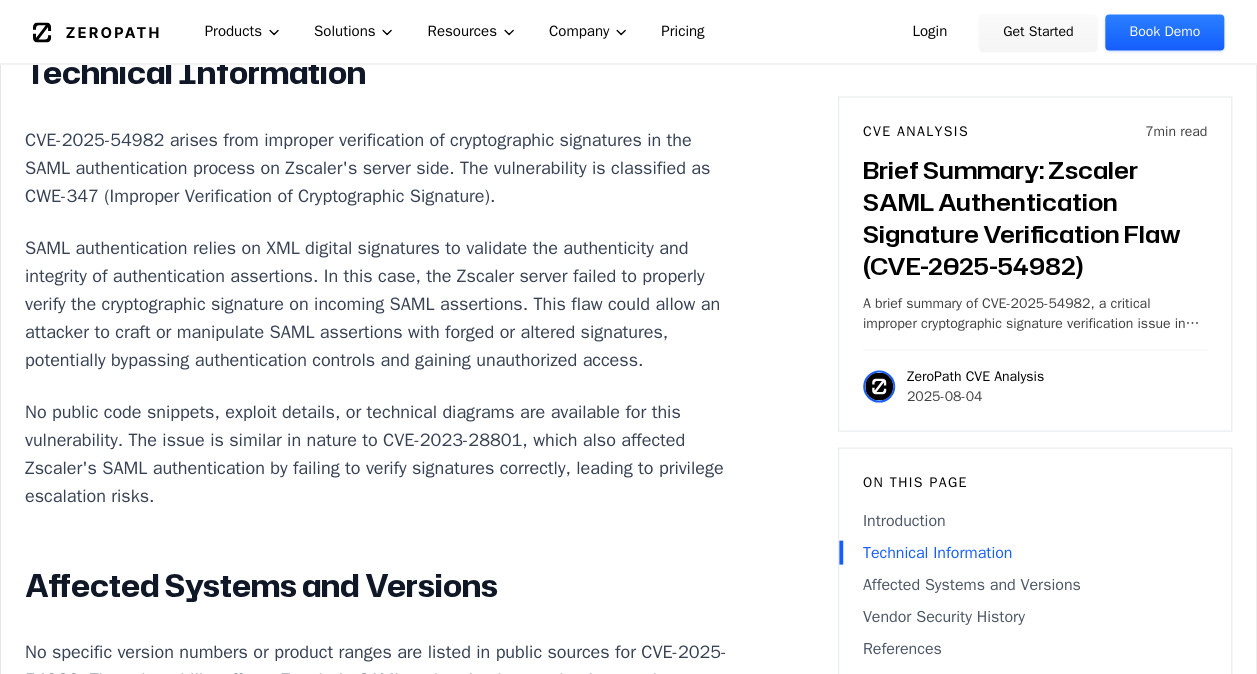 scroll, scrollTop: 1800, scrollLeft: 0, axis: vertical 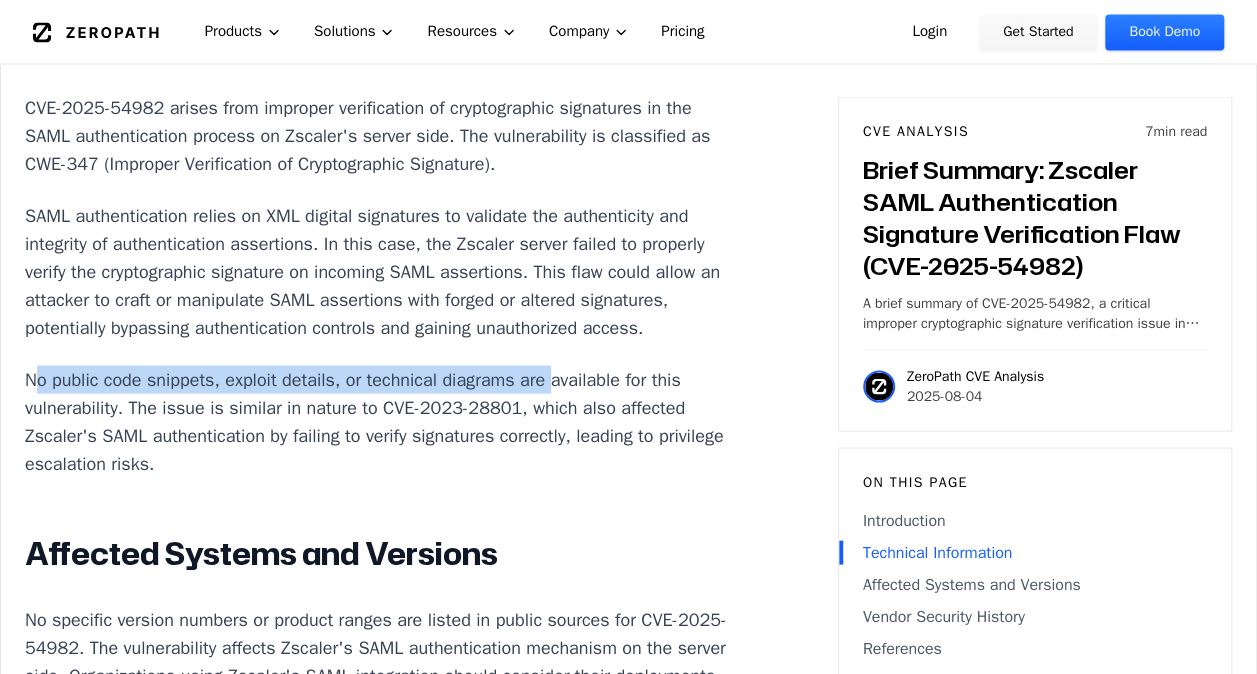 drag, startPoint x: 38, startPoint y: 457, endPoint x: 551, endPoint y: 463, distance: 513.0351 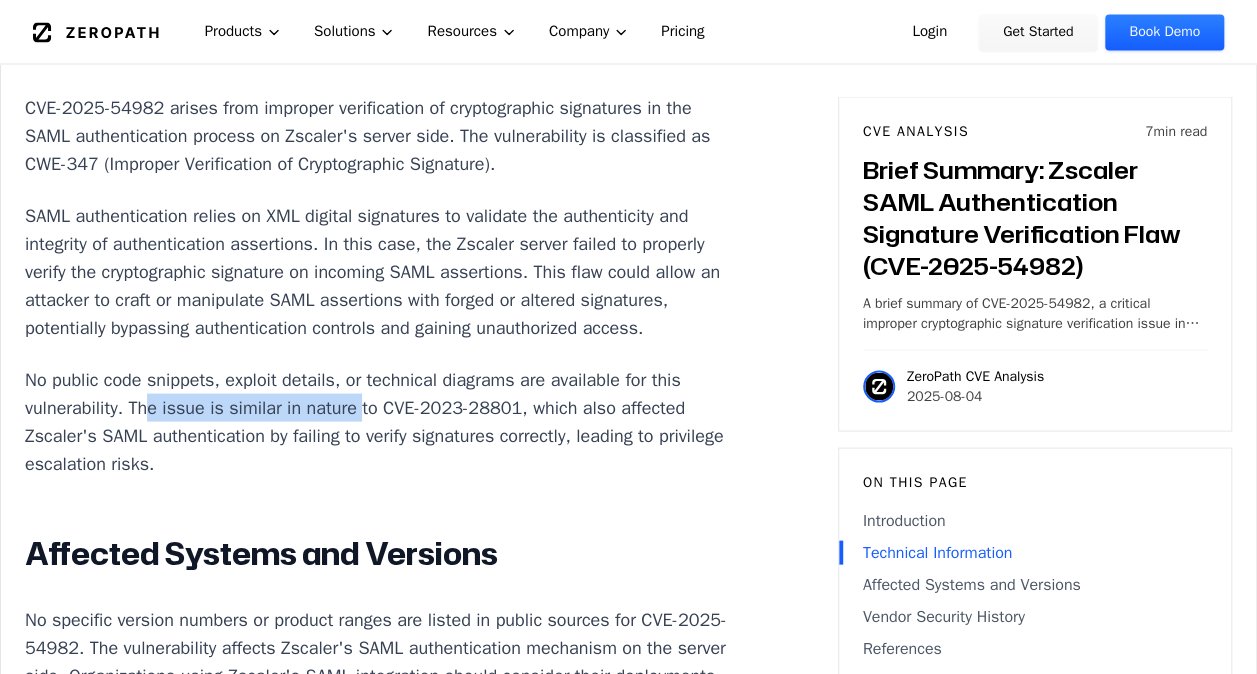 drag, startPoint x: 183, startPoint y: 484, endPoint x: 391, endPoint y: 494, distance: 208.24025 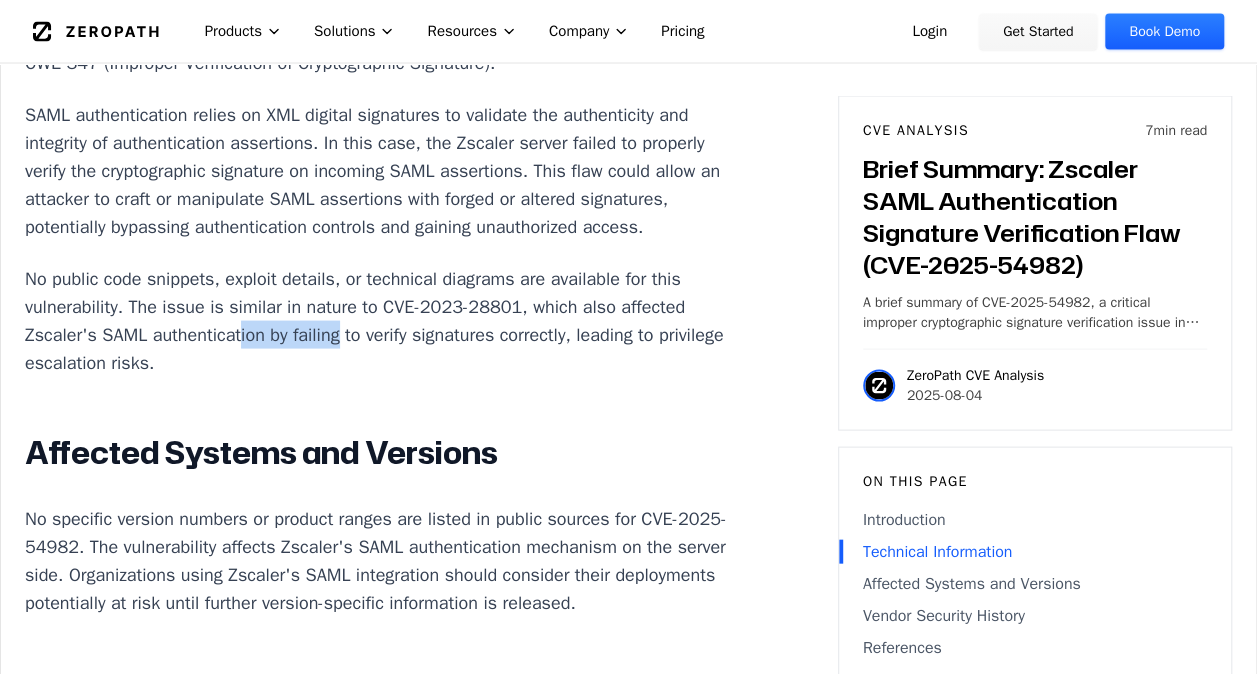 drag, startPoint x: 307, startPoint y: 415, endPoint x: 406, endPoint y: 420, distance: 99.12618 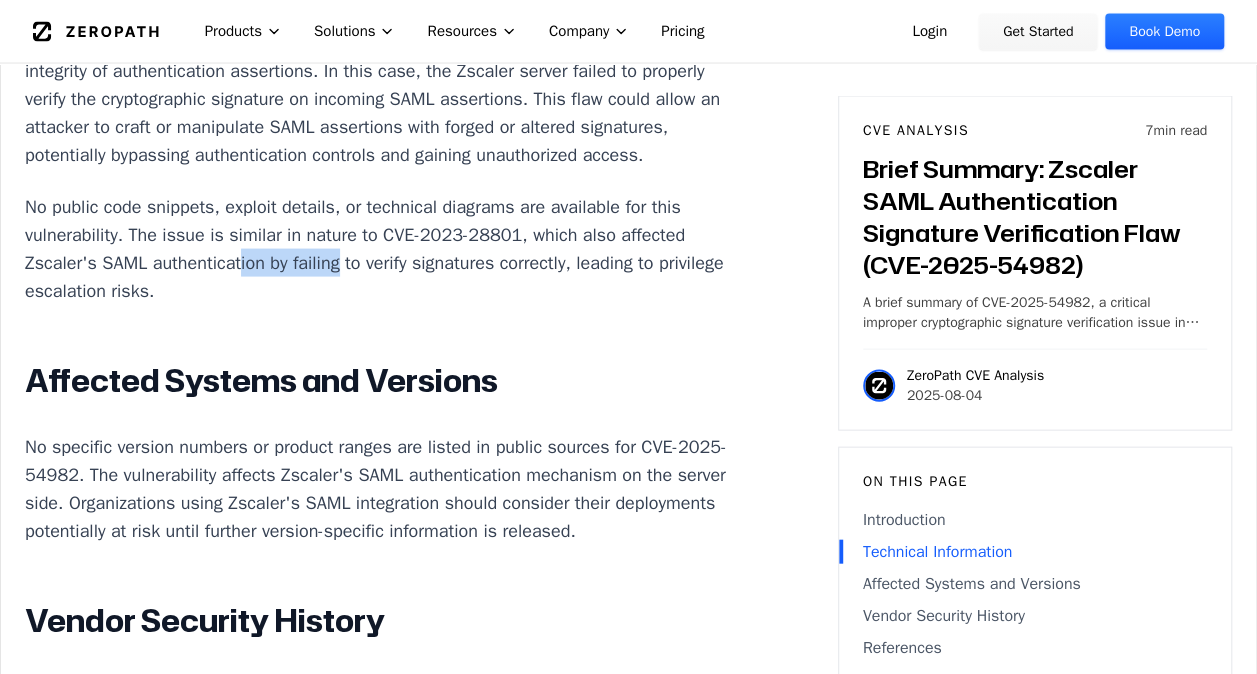 scroll, scrollTop: 2000, scrollLeft: 0, axis: vertical 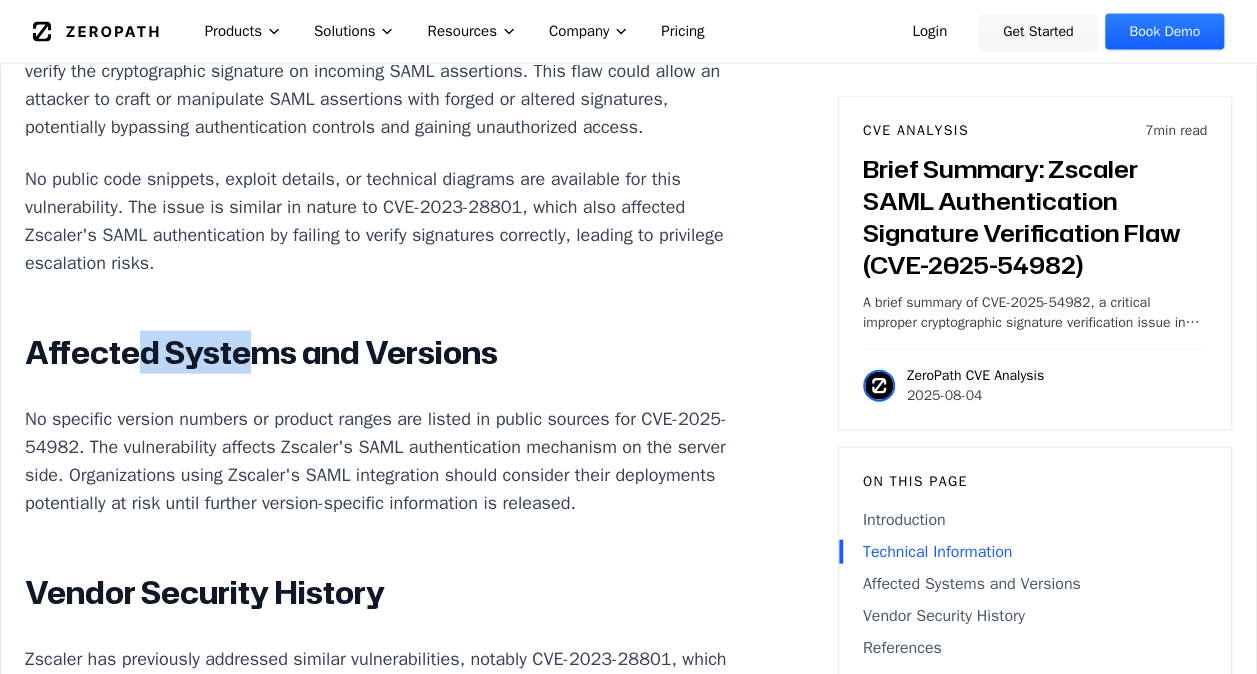 drag, startPoint x: 135, startPoint y: 440, endPoint x: 252, endPoint y: 443, distance: 117.03845 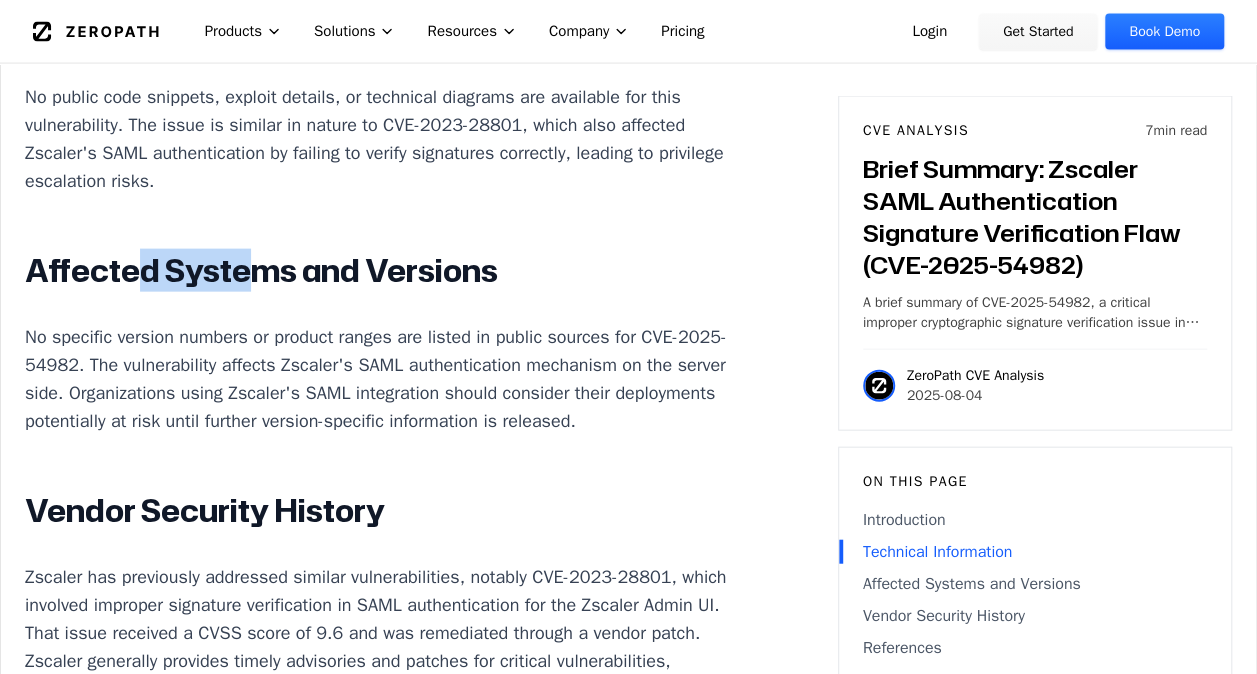 scroll, scrollTop: 2100, scrollLeft: 0, axis: vertical 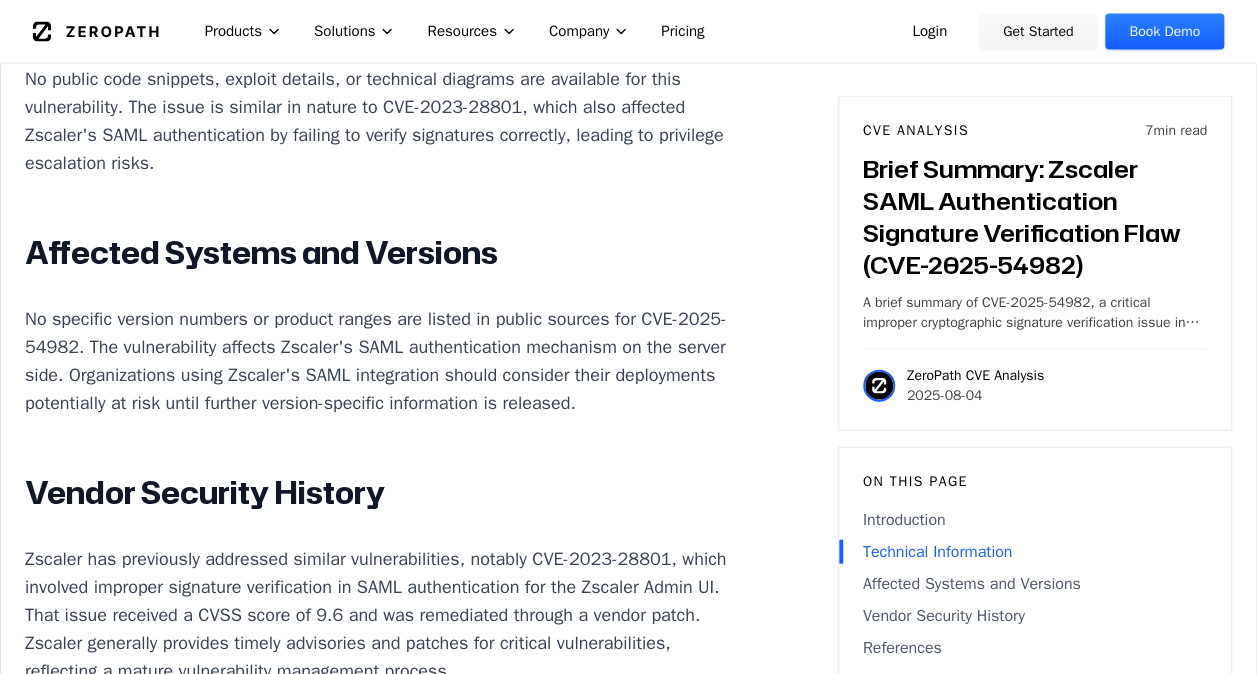 click on "No specific version numbers or product ranges are listed in public sources for CVE-2025-54982. The vulnerability affects Zscaler's SAML authentication mechanism on the server side. Organizations using Zscaler's SAML integration should consider their deployments potentially at risk until further version-specific information is released." at bounding box center (376, 361) 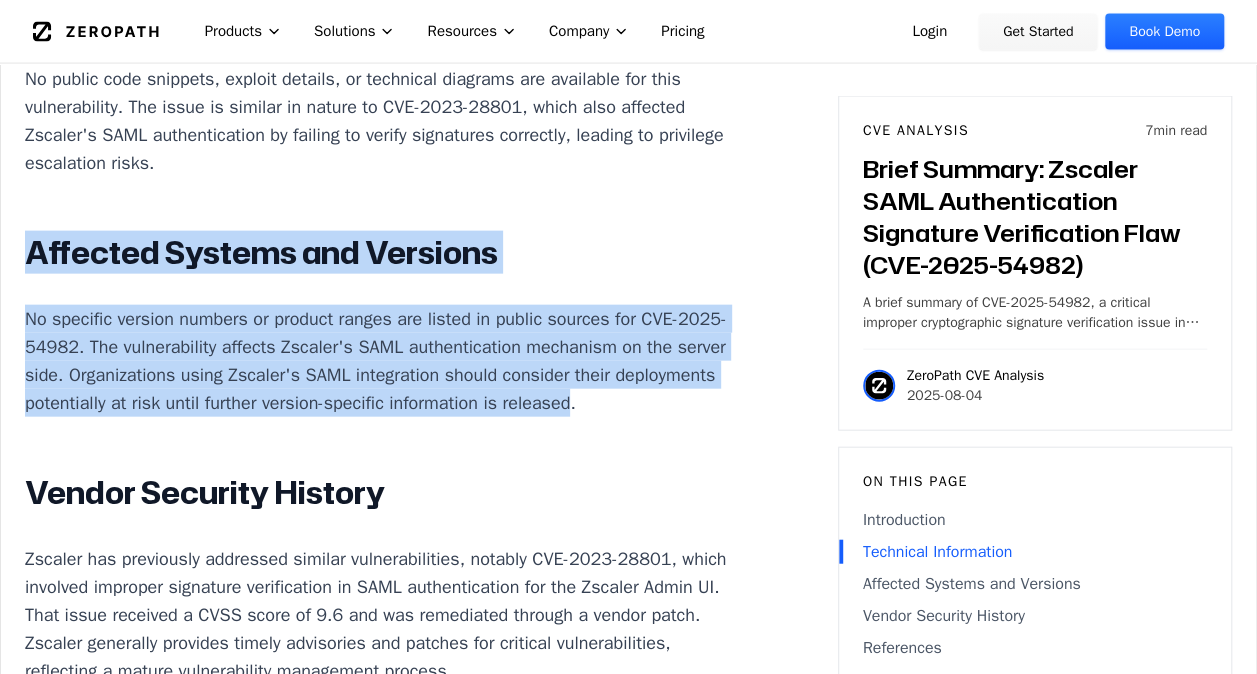drag, startPoint x: 28, startPoint y: 332, endPoint x: 266, endPoint y: 518, distance: 302.0596 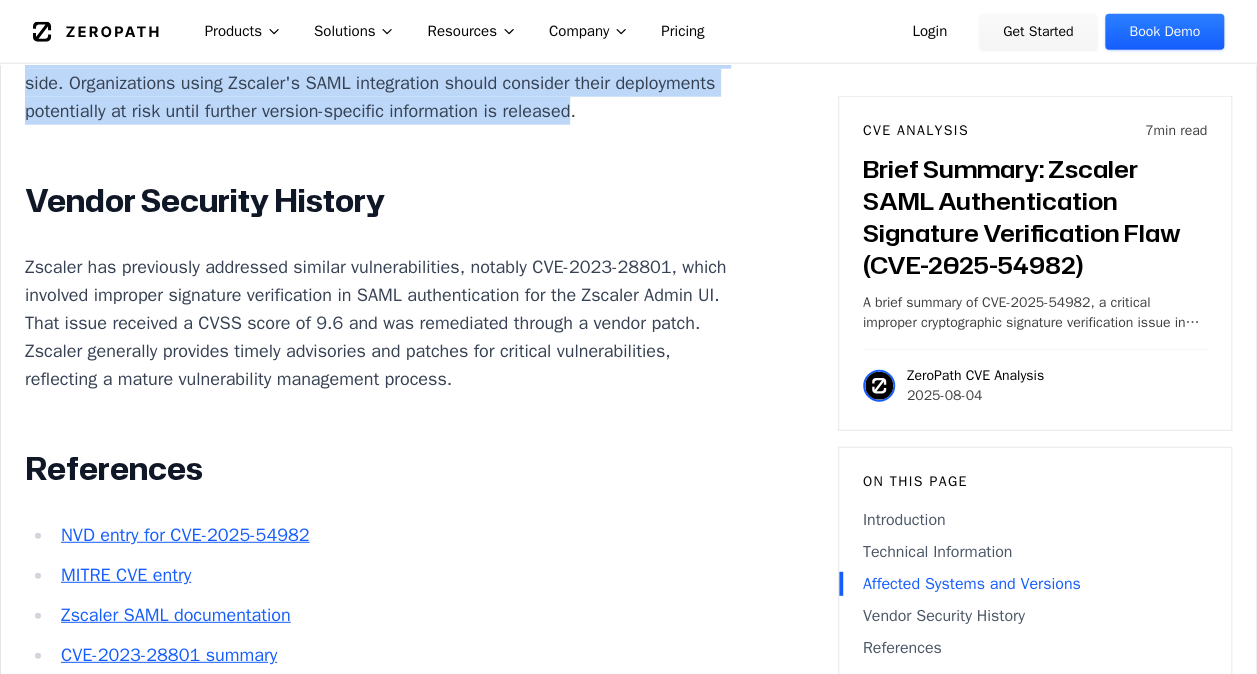 scroll, scrollTop: 2400, scrollLeft: 0, axis: vertical 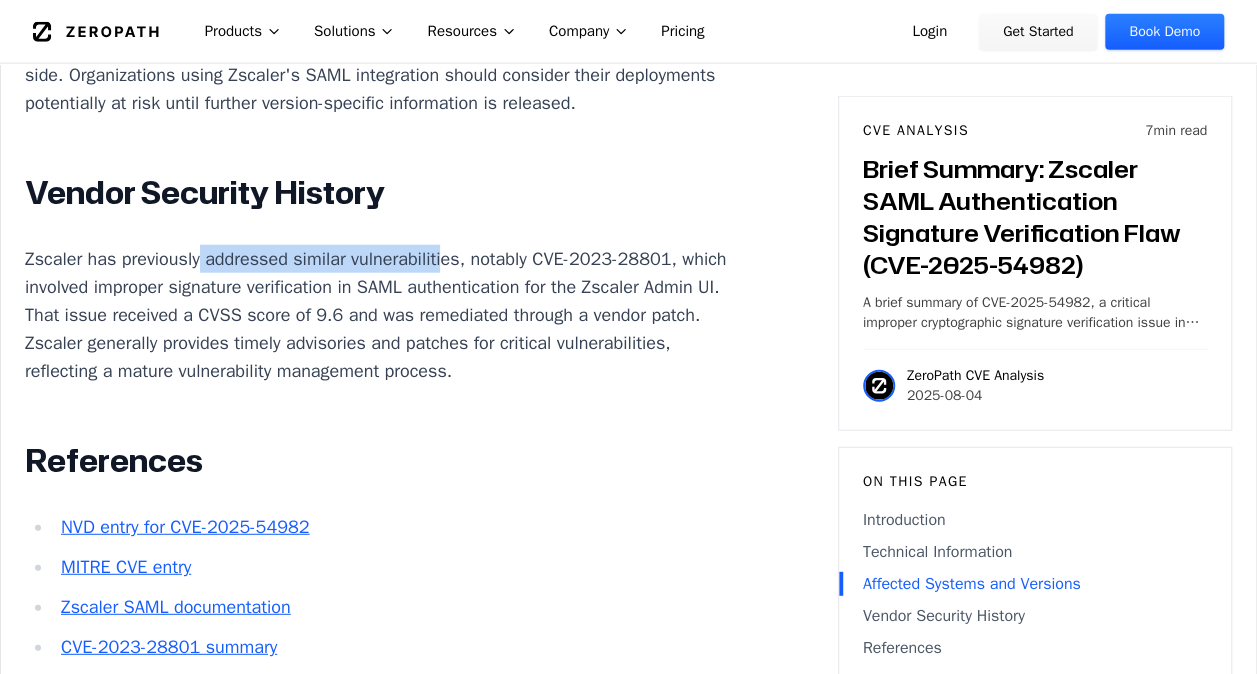 drag, startPoint x: 197, startPoint y: 366, endPoint x: 442, endPoint y: 376, distance: 245.204 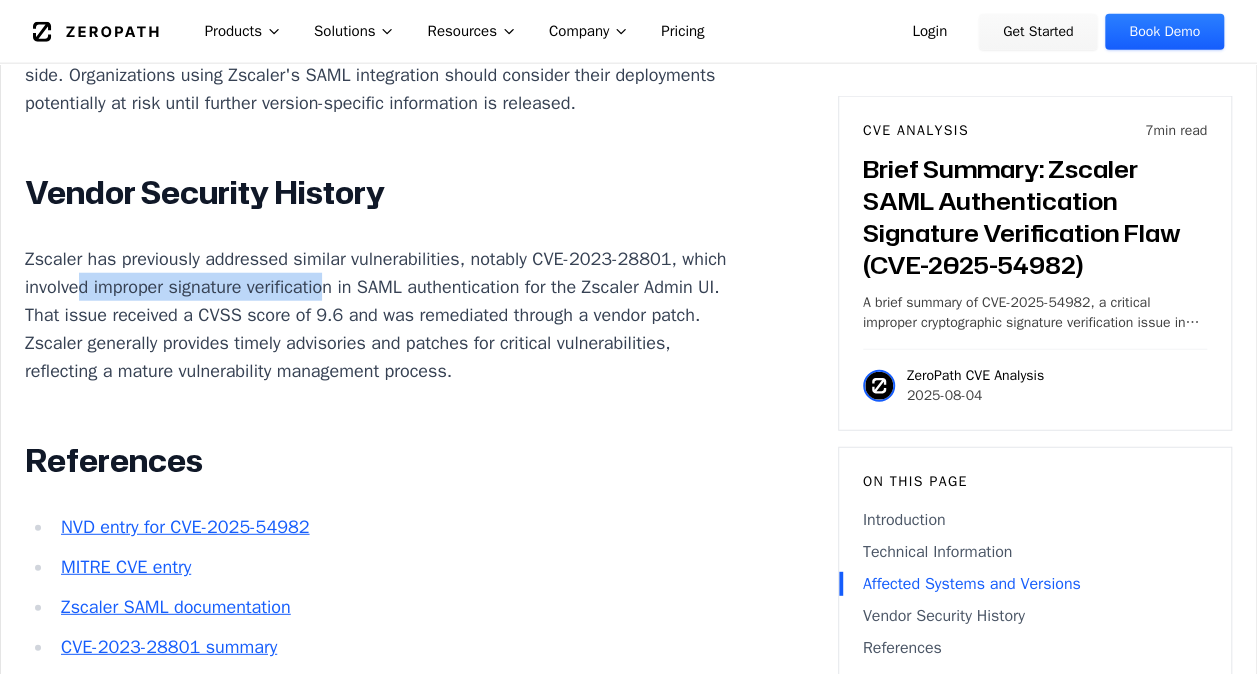 drag, startPoint x: 191, startPoint y: 405, endPoint x: 440, endPoint y: 409, distance: 249.03212 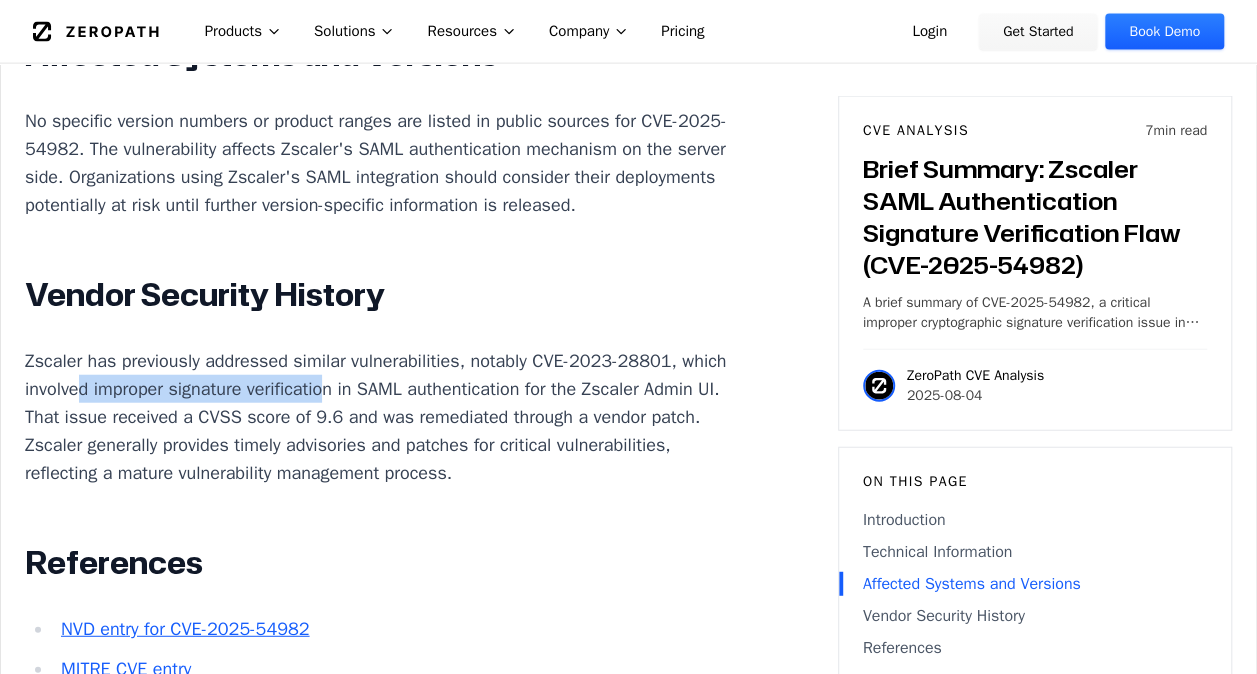 scroll, scrollTop: 2200, scrollLeft: 0, axis: vertical 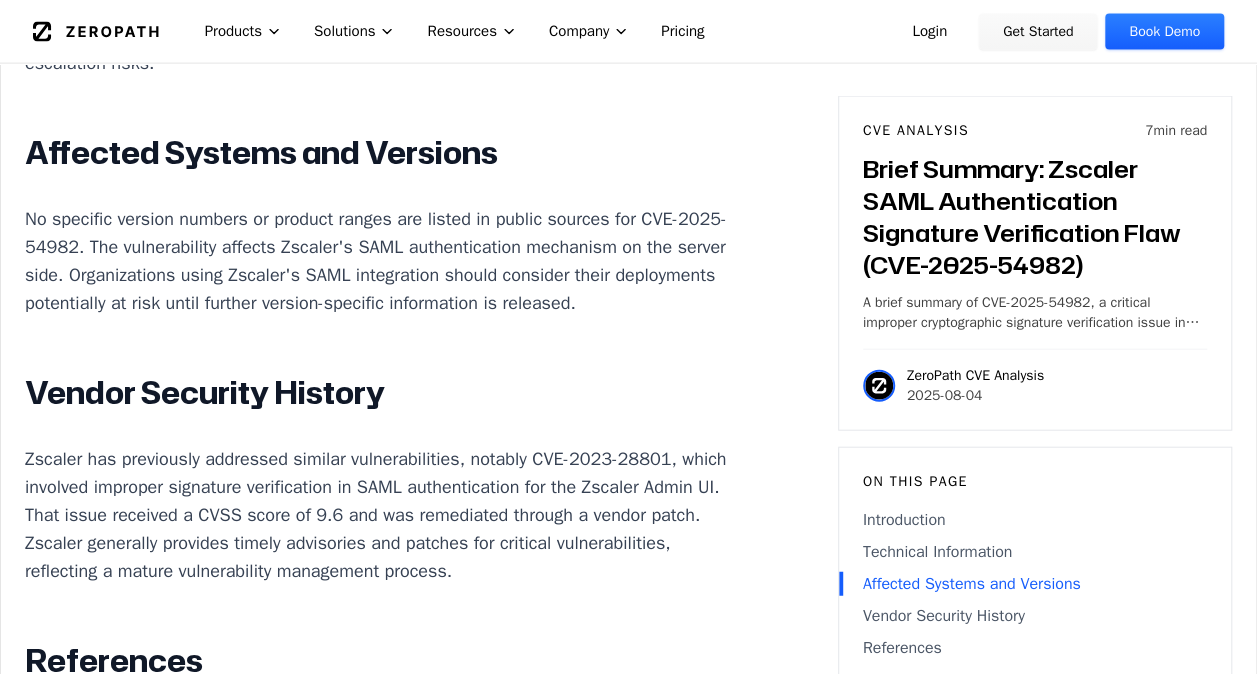 click on "No specific version numbers or product ranges are listed in public sources for CVE-2025-54982. The vulnerability affects Zscaler's SAML authentication mechanism on the server side. Organizations using Zscaler's SAML integration should consider their deployments potentially at risk until further version-specific information is released." at bounding box center (376, 261) 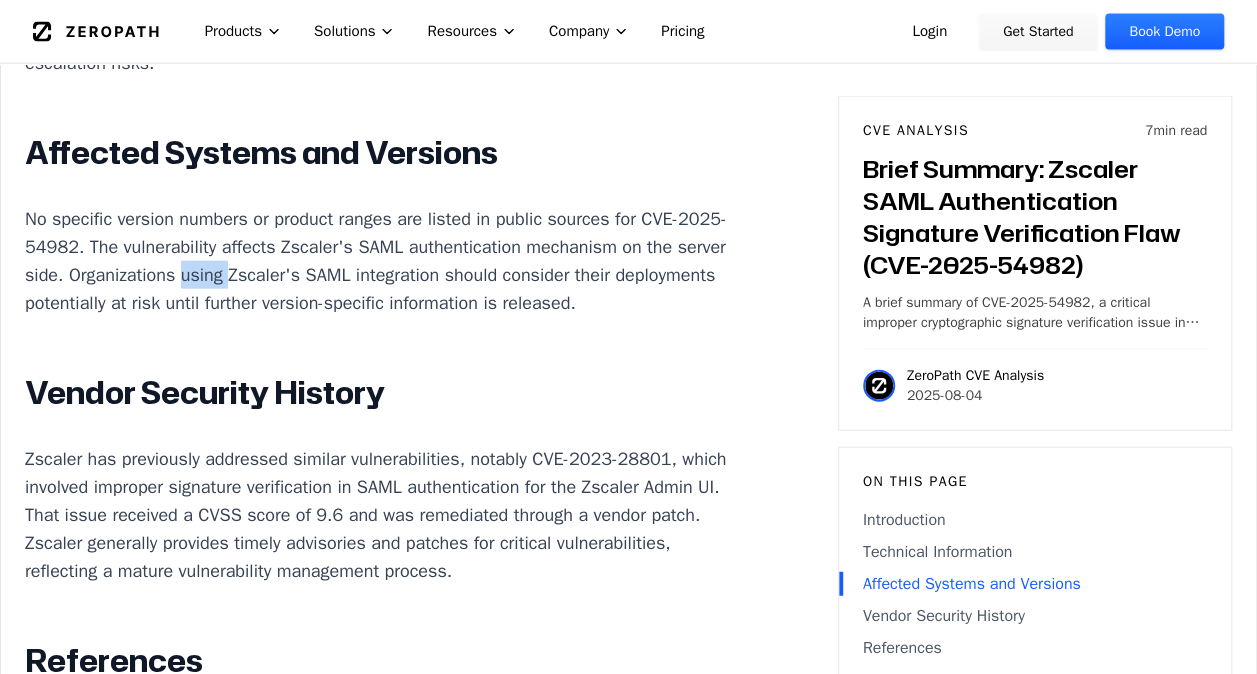 click on "No specific version numbers or product ranges are listed in public sources for CVE-2025-54982. The vulnerability affects Zscaler's SAML authentication mechanism on the server side. Organizations using Zscaler's SAML integration should consider their deployments potentially at risk until further version-specific information is released." at bounding box center [376, 261] 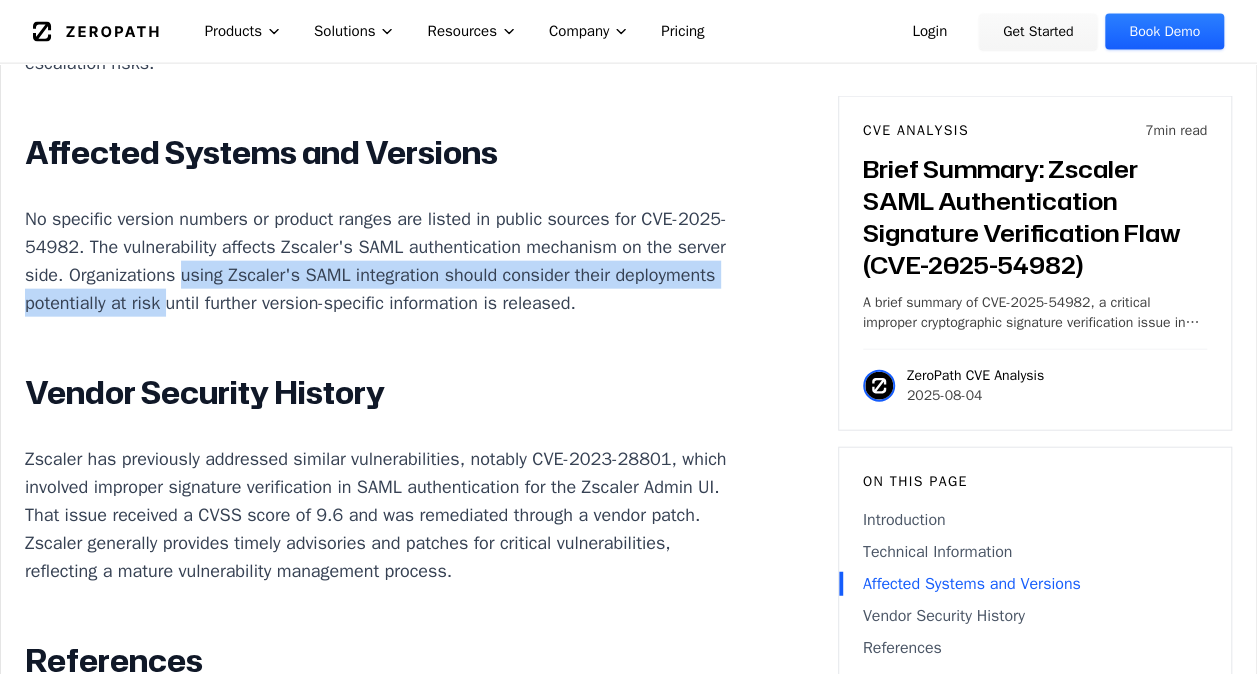 click on "No specific version numbers or product ranges are listed in public sources for CVE-2025-54982. The vulnerability affects Zscaler's SAML authentication mechanism on the server side. Organizations using Zscaler's SAML integration should consider their deployments potentially at risk until further version-specific information is released." at bounding box center (376, 261) 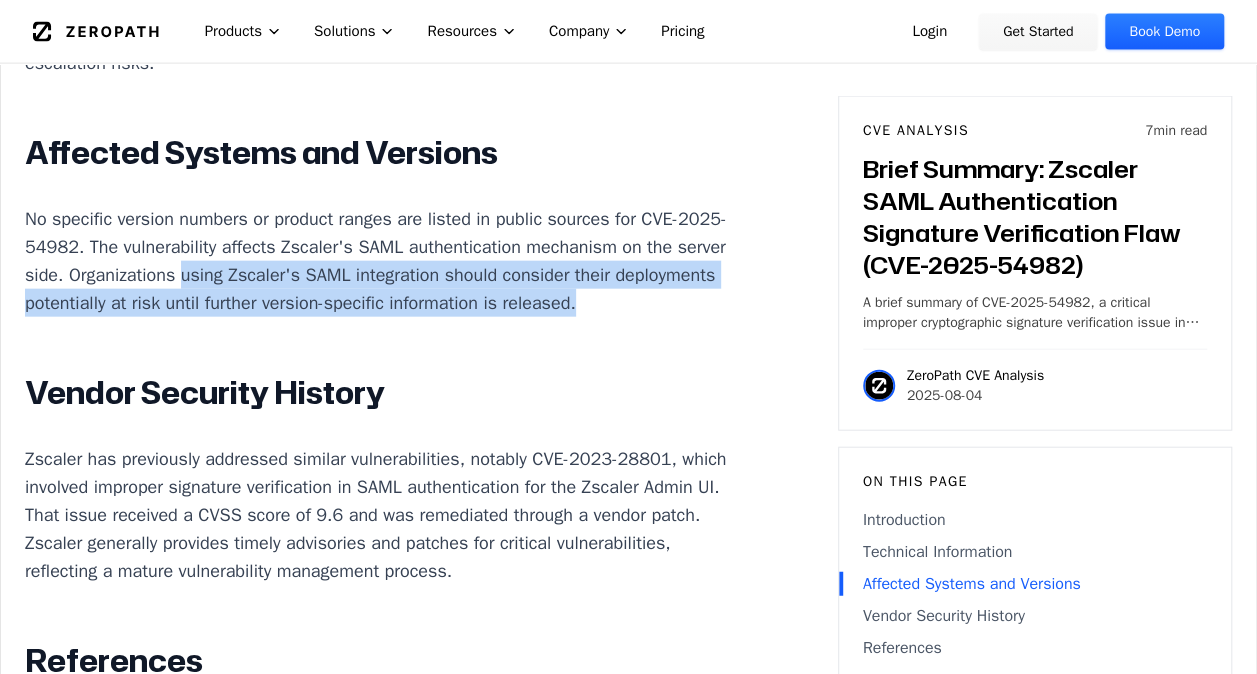 click on "No specific version numbers or product ranges are listed in public sources for CVE-2025-54982. The vulnerability affects Zscaler's SAML authentication mechanism on the server side. Organizations using Zscaler's SAML integration should consider their deployments potentially at risk until further version-specific information is released." at bounding box center (376, 261) 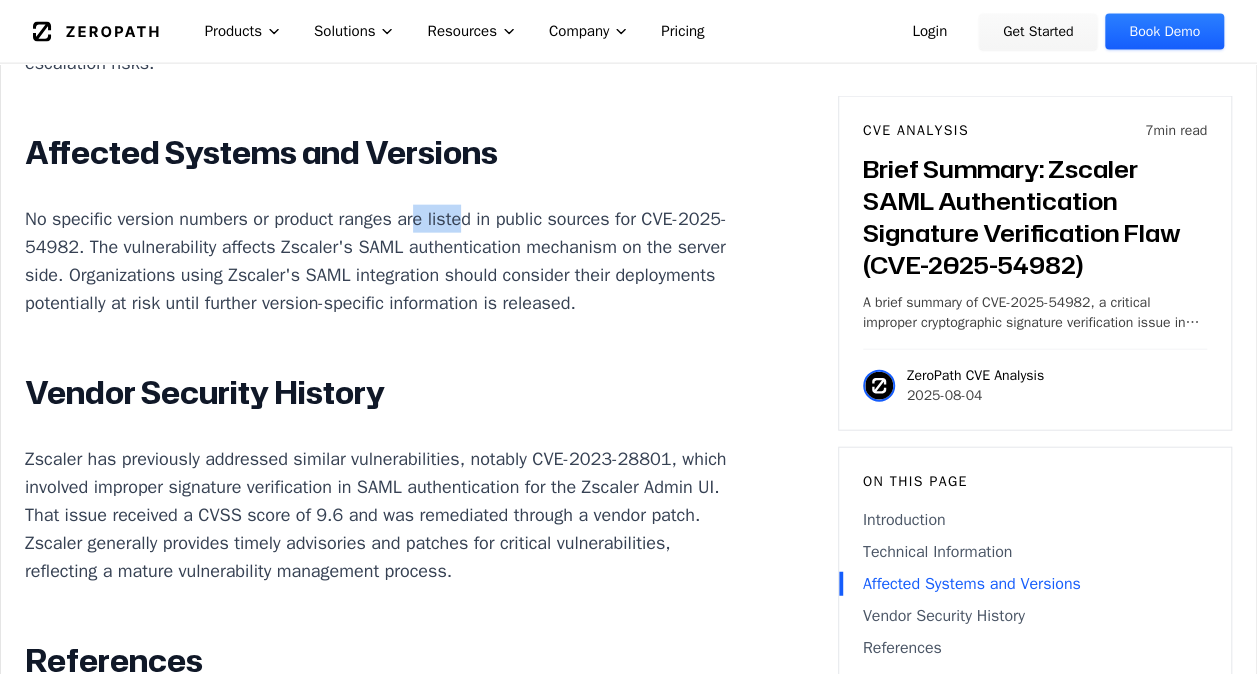 drag, startPoint x: 416, startPoint y: 305, endPoint x: 463, endPoint y: 304, distance: 47.010635 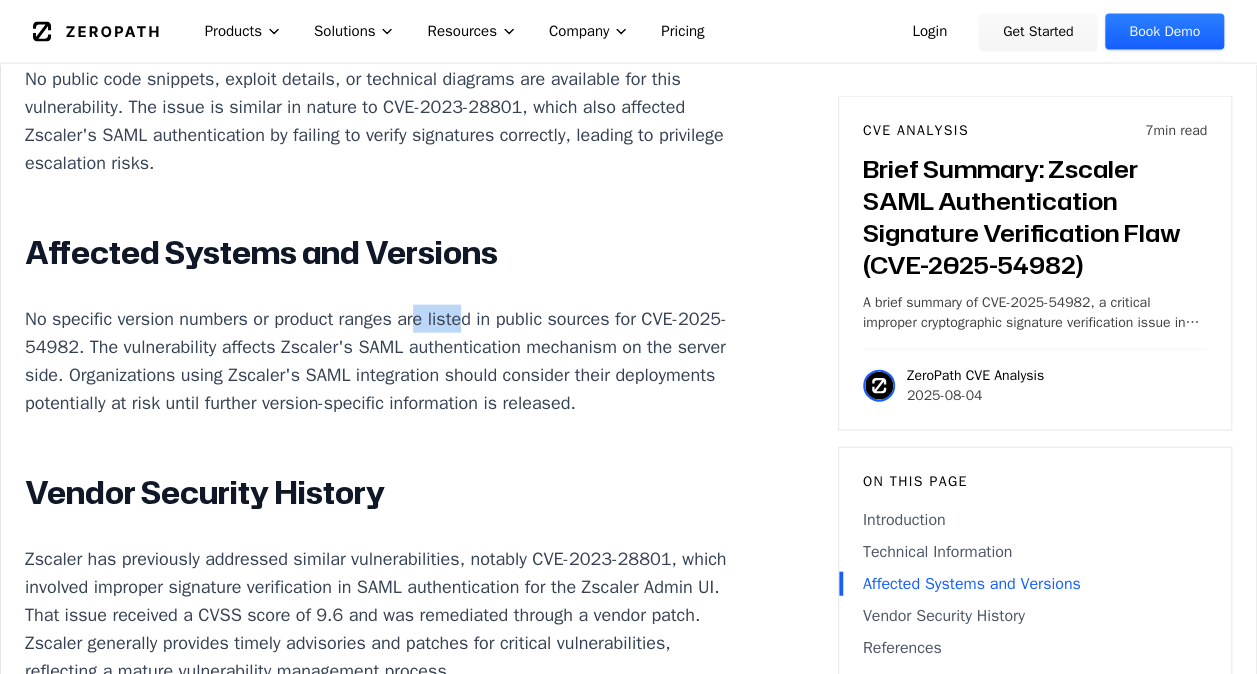 scroll, scrollTop: 2000, scrollLeft: 0, axis: vertical 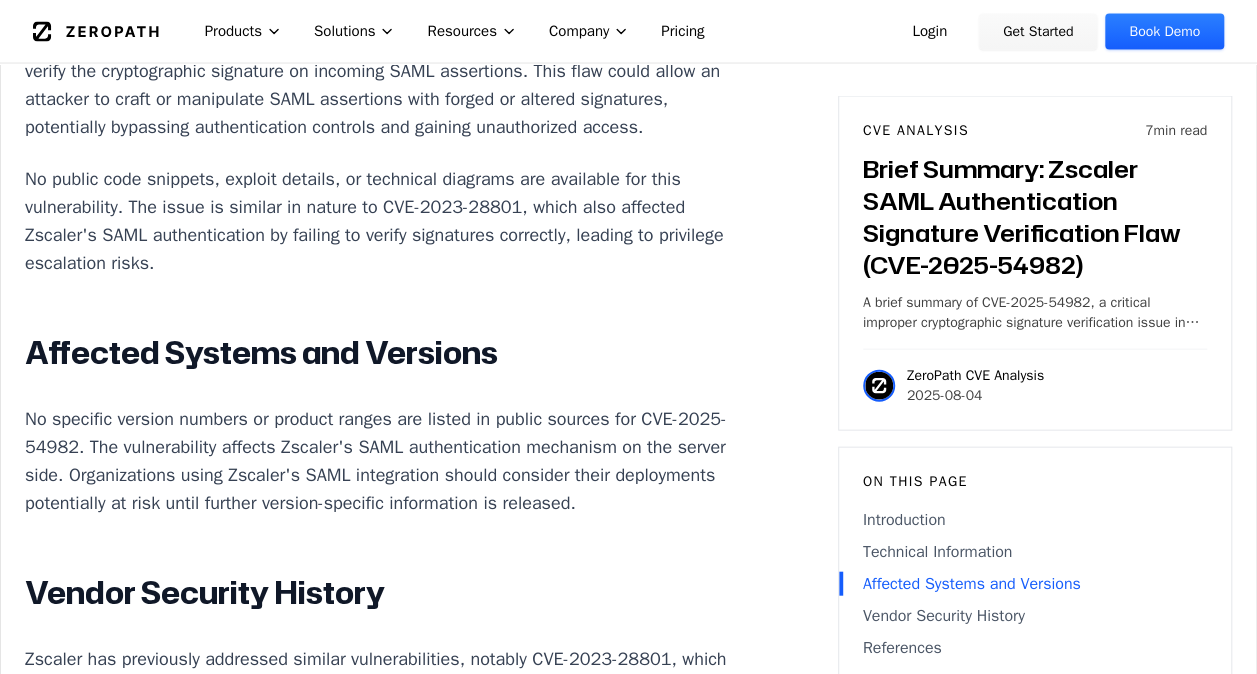 click on "No public code snippets, exploit details, or technical diagrams are available for this vulnerability. The issue is similar in nature to CVE-2023-28801, which also affected Zscaler's SAML authentication by failing to verify signatures correctly, leading to privilege escalation risks." at bounding box center [376, 221] 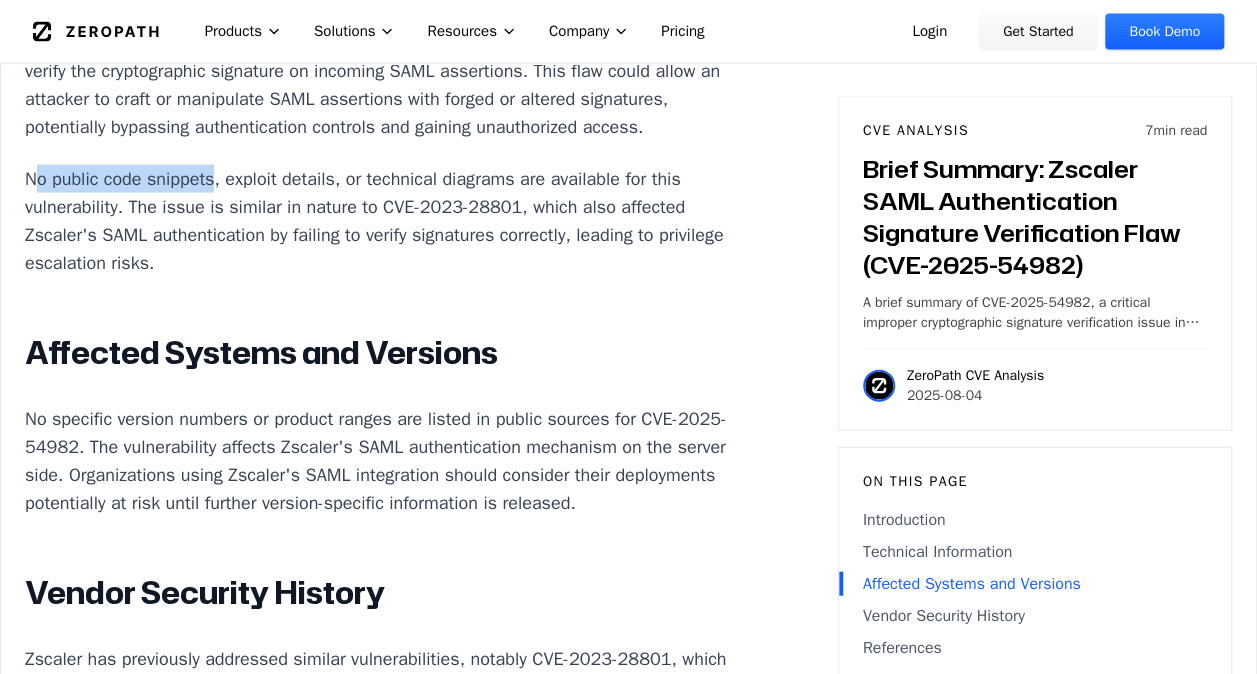 drag, startPoint x: 36, startPoint y: 258, endPoint x: 214, endPoint y: 260, distance: 178.01123 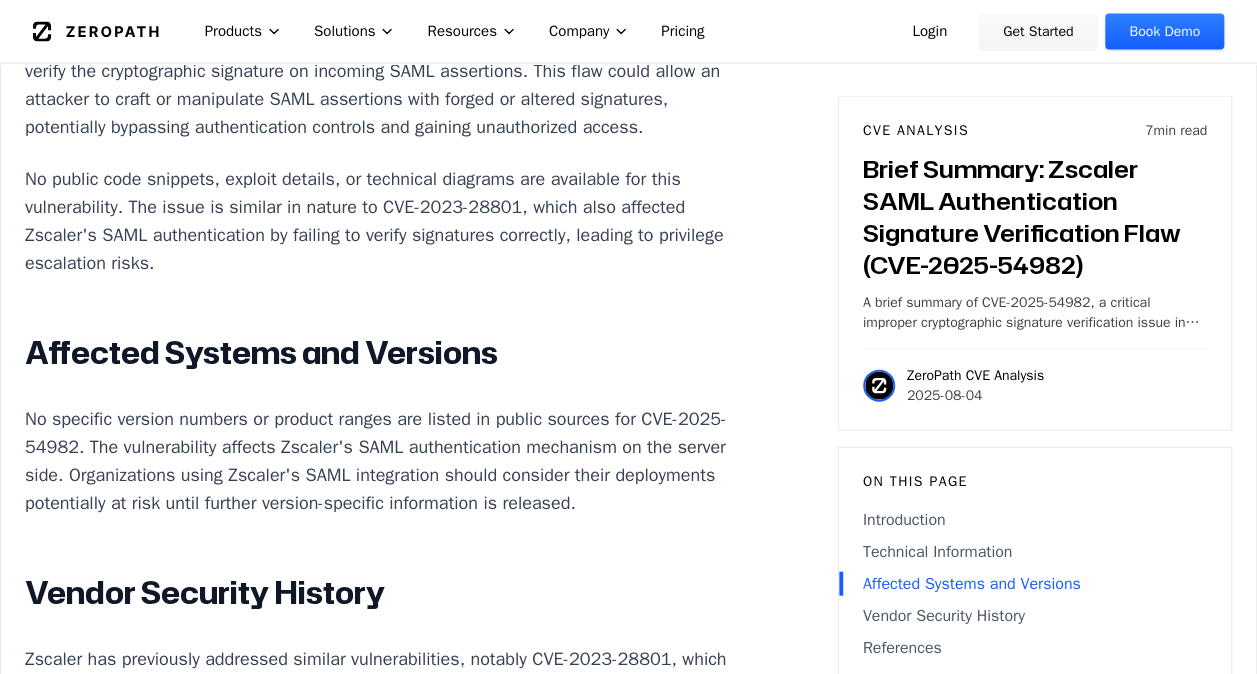 drag, startPoint x: 214, startPoint y: 260, endPoint x: 210, endPoint y: 296, distance: 36.221542 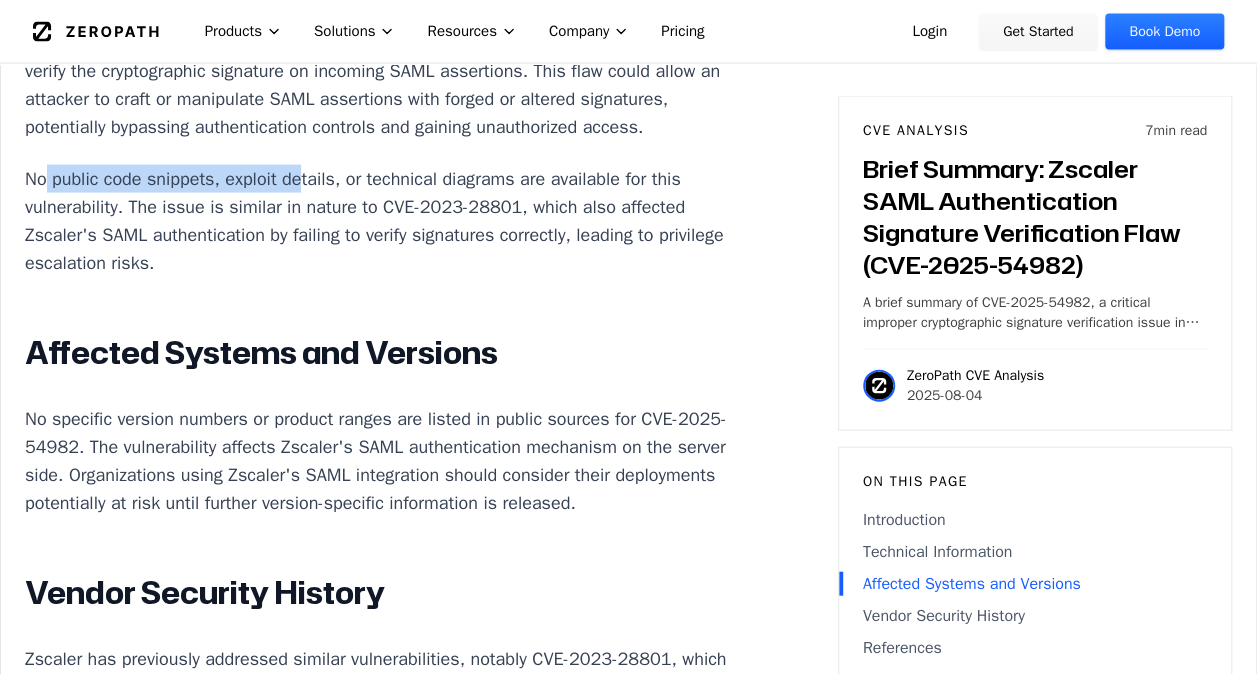 drag, startPoint x: 49, startPoint y: 260, endPoint x: 300, endPoint y: 264, distance: 251.03188 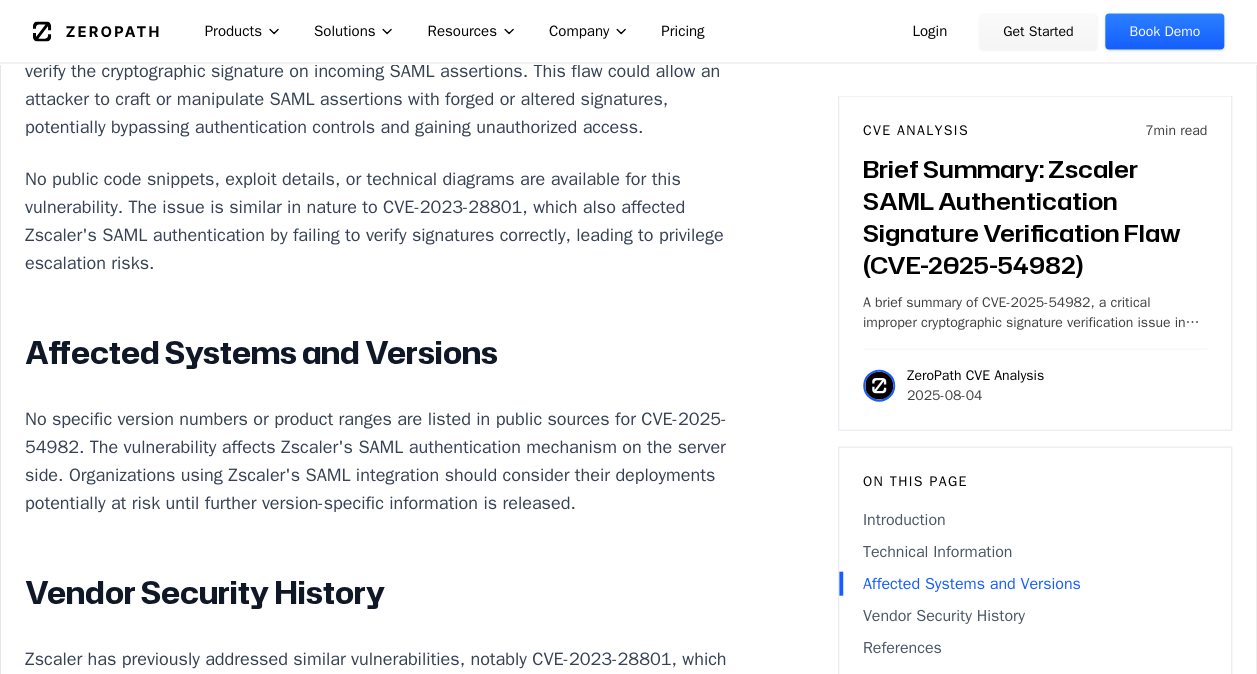 drag, startPoint x: 300, startPoint y: 264, endPoint x: 300, endPoint y: 362, distance: 98 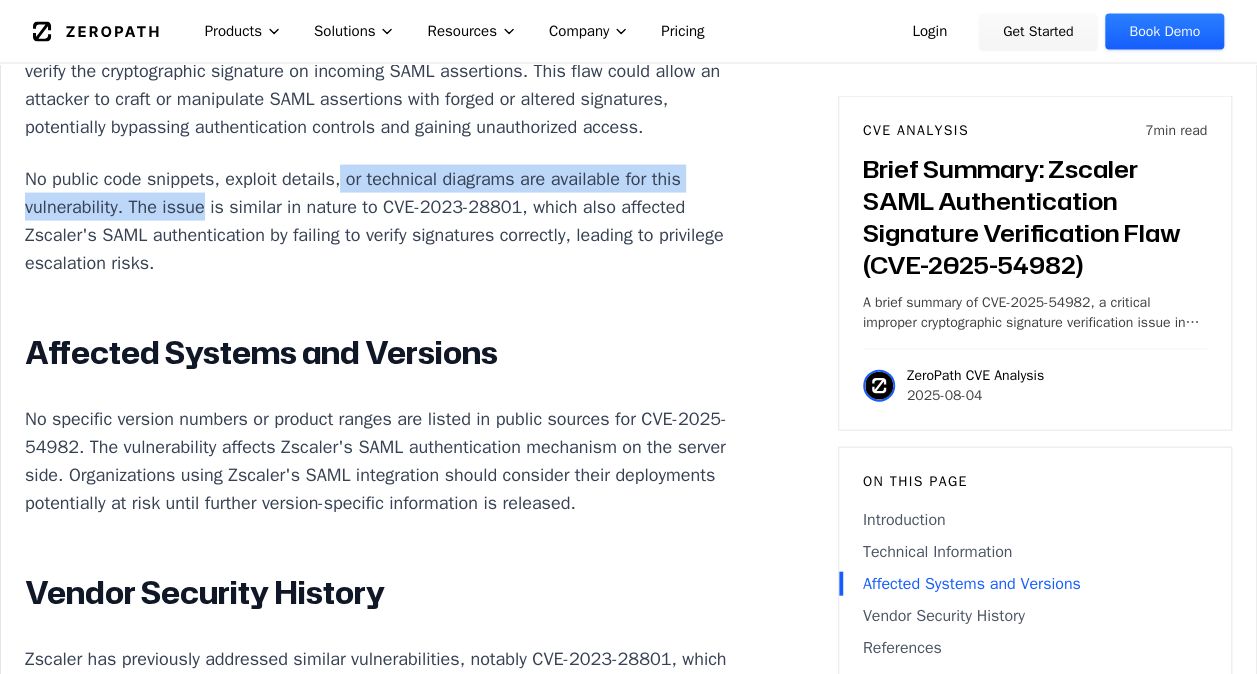 drag, startPoint x: 341, startPoint y: 262, endPoint x: 232, endPoint y: 276, distance: 109.89541 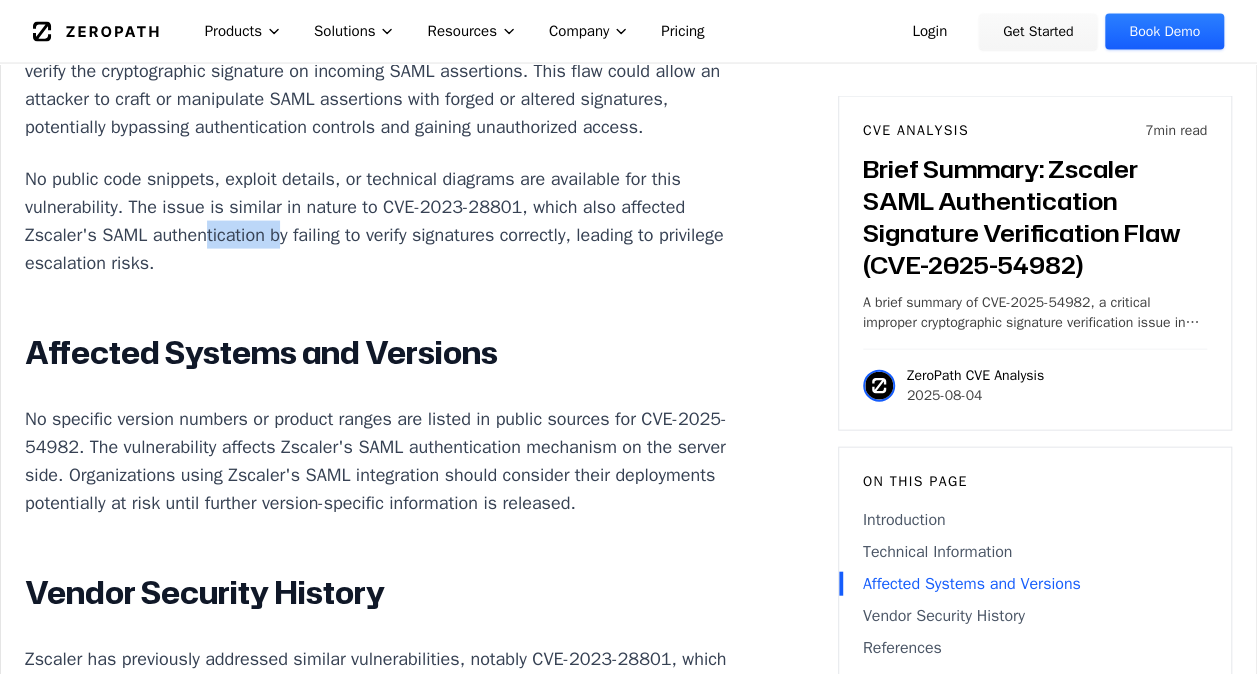 drag, startPoint x: 272, startPoint y: 316, endPoint x: 348, endPoint y: 319, distance: 76.05919 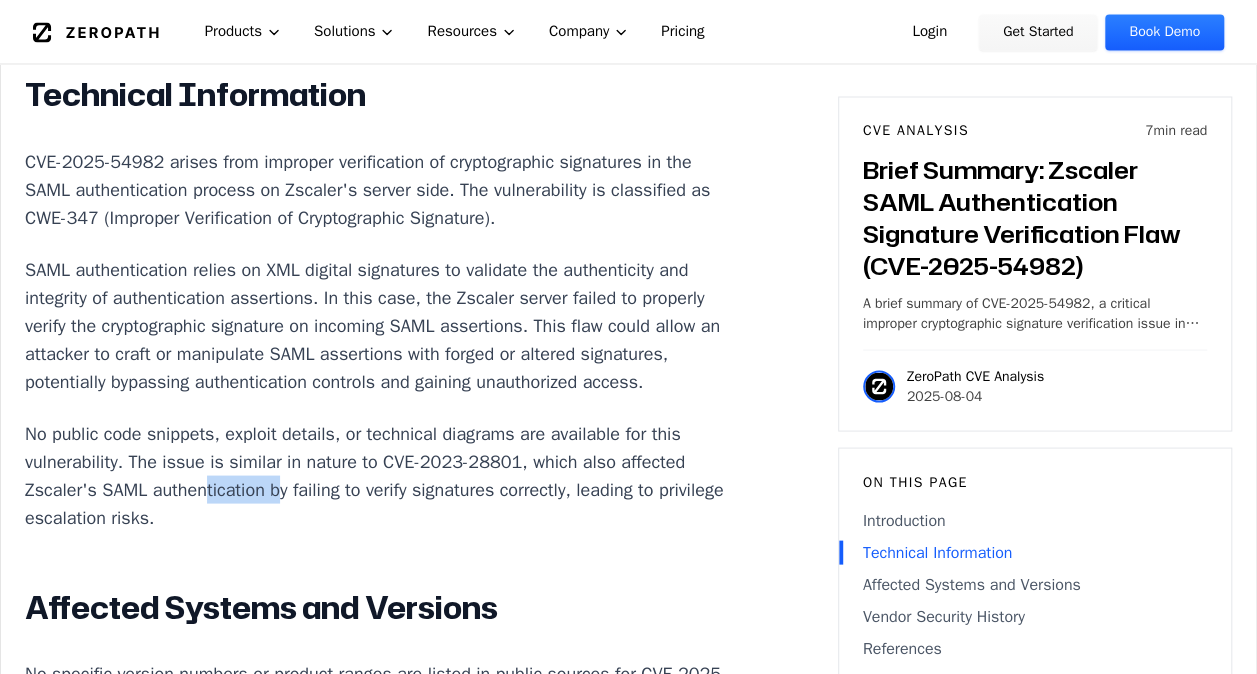 scroll, scrollTop: 1700, scrollLeft: 0, axis: vertical 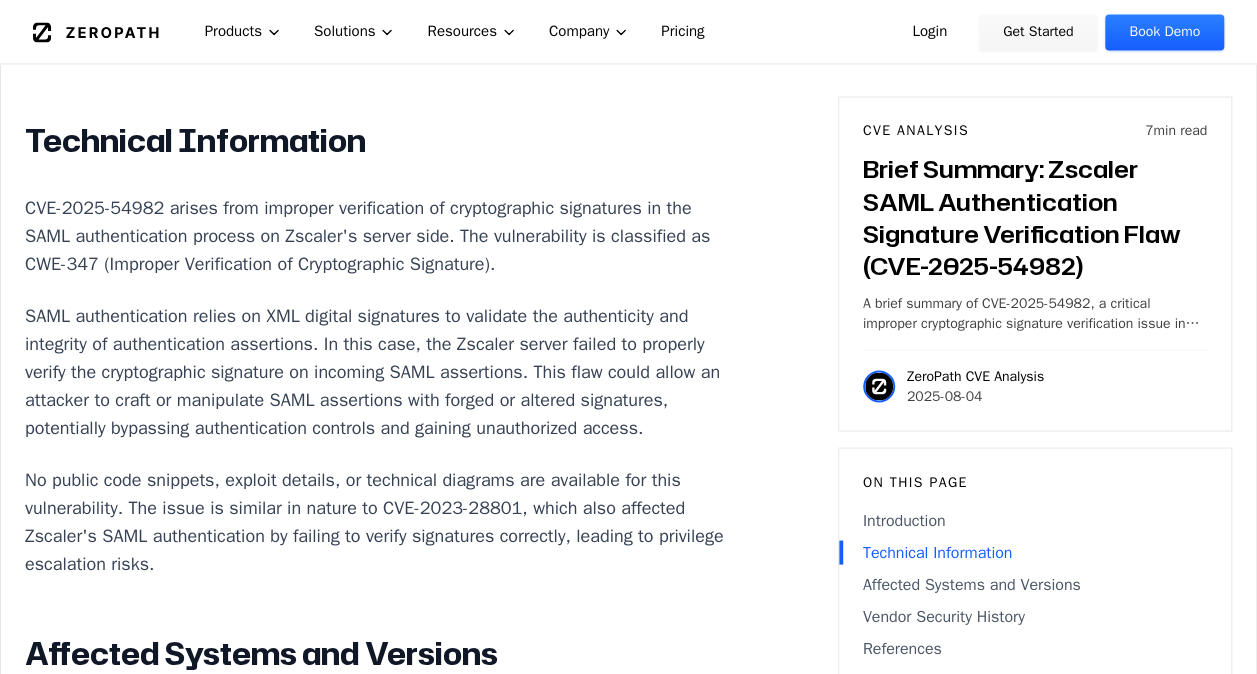 click on "SAML authentication relies on XML digital signatures to validate the authenticity and integrity of authentication assertions. In this case, the Zscaler server failed to properly verify the cryptographic signature on incoming SAML assertions. This flaw could allow an attacker to craft or manipulate SAML assertions with forged or altered signatures, potentially bypassing authentication controls and gaining unauthorized access." at bounding box center [376, 371] 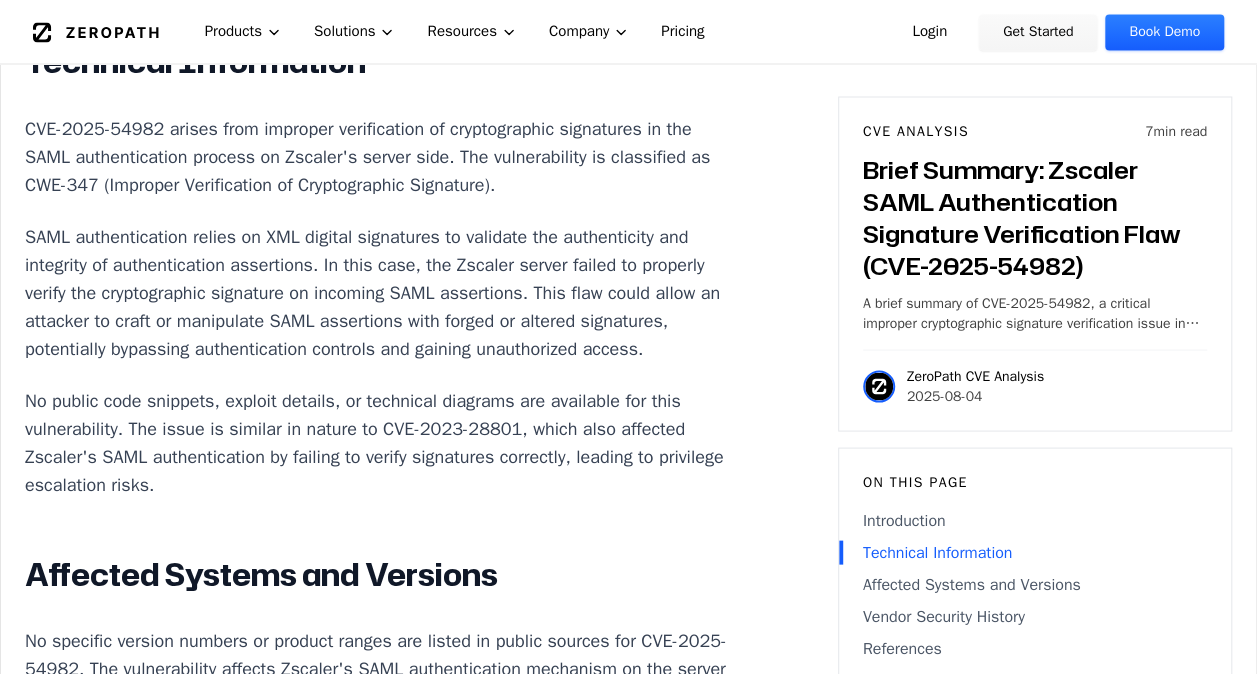 scroll, scrollTop: 2100, scrollLeft: 0, axis: vertical 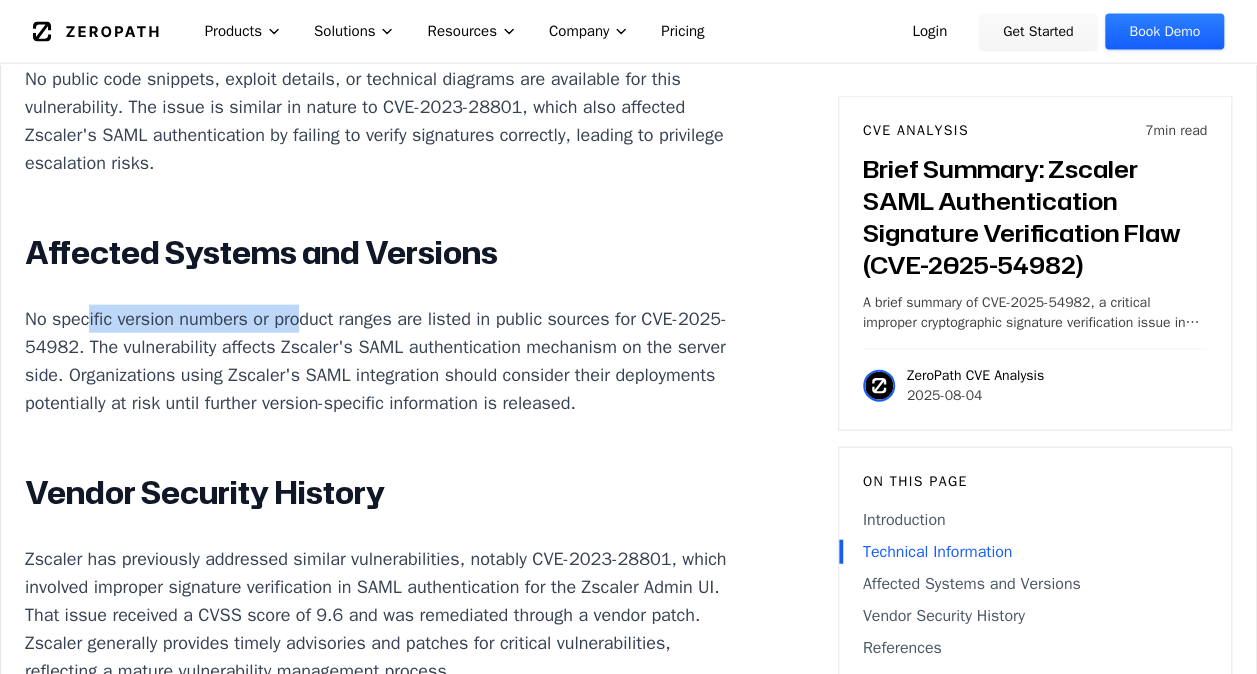 drag, startPoint x: 90, startPoint y: 399, endPoint x: 304, endPoint y: 399, distance: 214 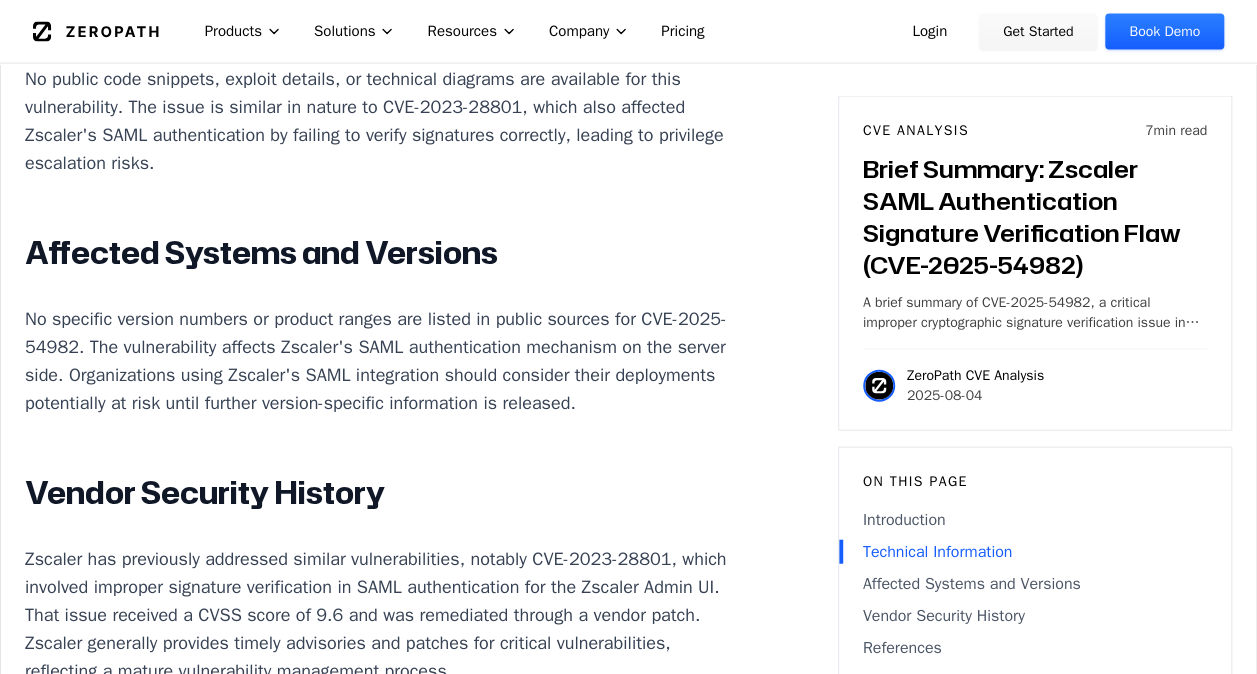 drag, startPoint x: 304, startPoint y: 399, endPoint x: 226, endPoint y: 427, distance: 82.8734 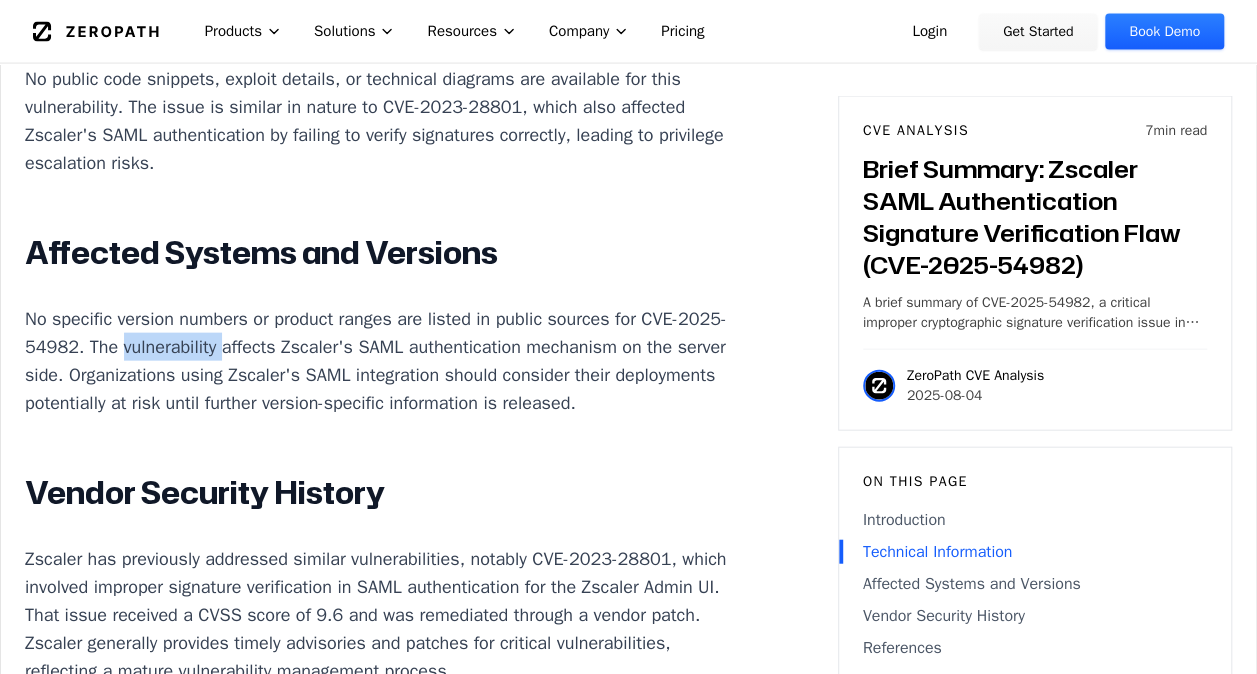 click on "No specific version numbers or product ranges are listed in public sources for CVE-2025-54982. The vulnerability affects Zscaler's SAML authentication mechanism on the server side. Organizations using Zscaler's SAML integration should consider their deployments potentially at risk until further version-specific information is released." at bounding box center (376, 361) 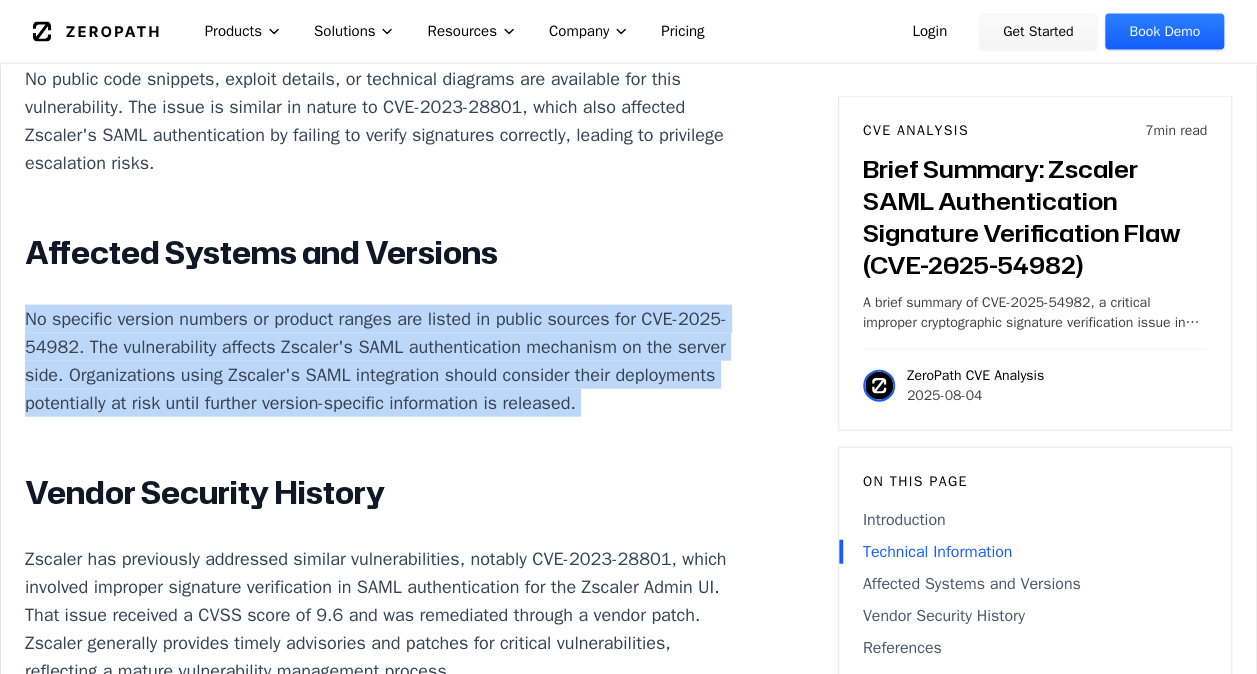 click on "No specific version numbers or product ranges are listed in public sources for CVE-2025-54982. The vulnerability affects Zscaler's SAML authentication mechanism on the server side. Organizations using Zscaler's SAML integration should consider their deployments potentially at risk until further version-specific information is released." at bounding box center (376, 361) 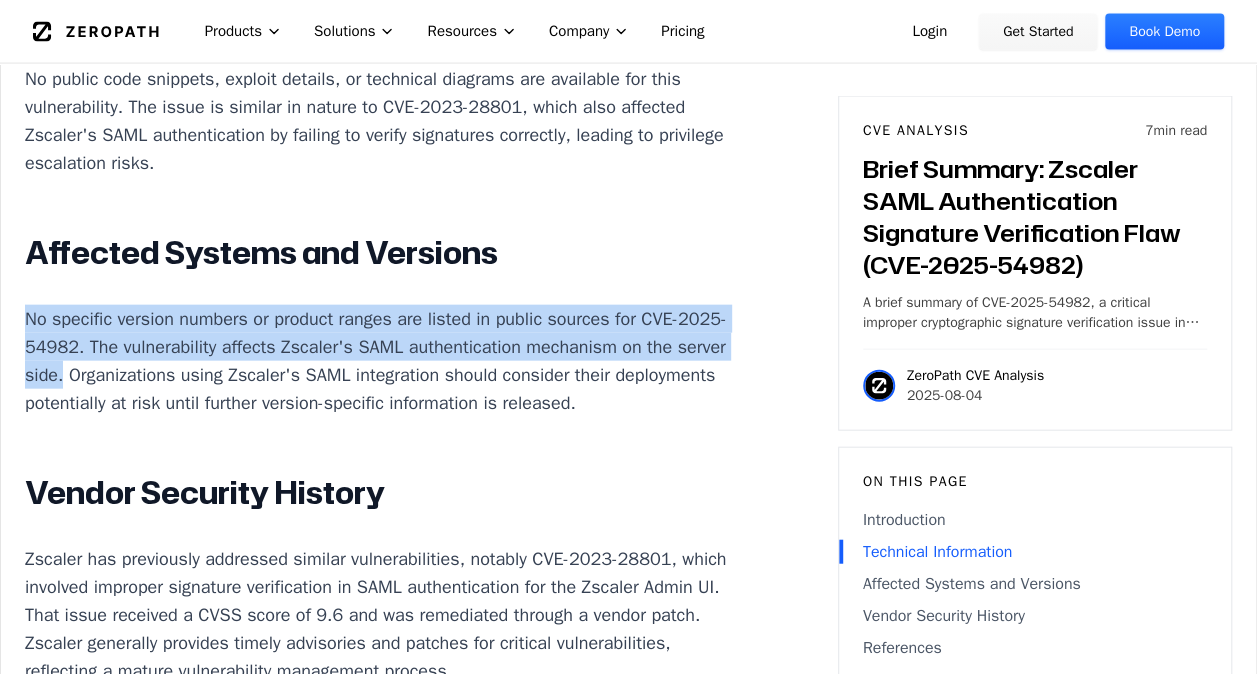 drag, startPoint x: 25, startPoint y: 395, endPoint x: 263, endPoint y: 453, distance: 244.9653 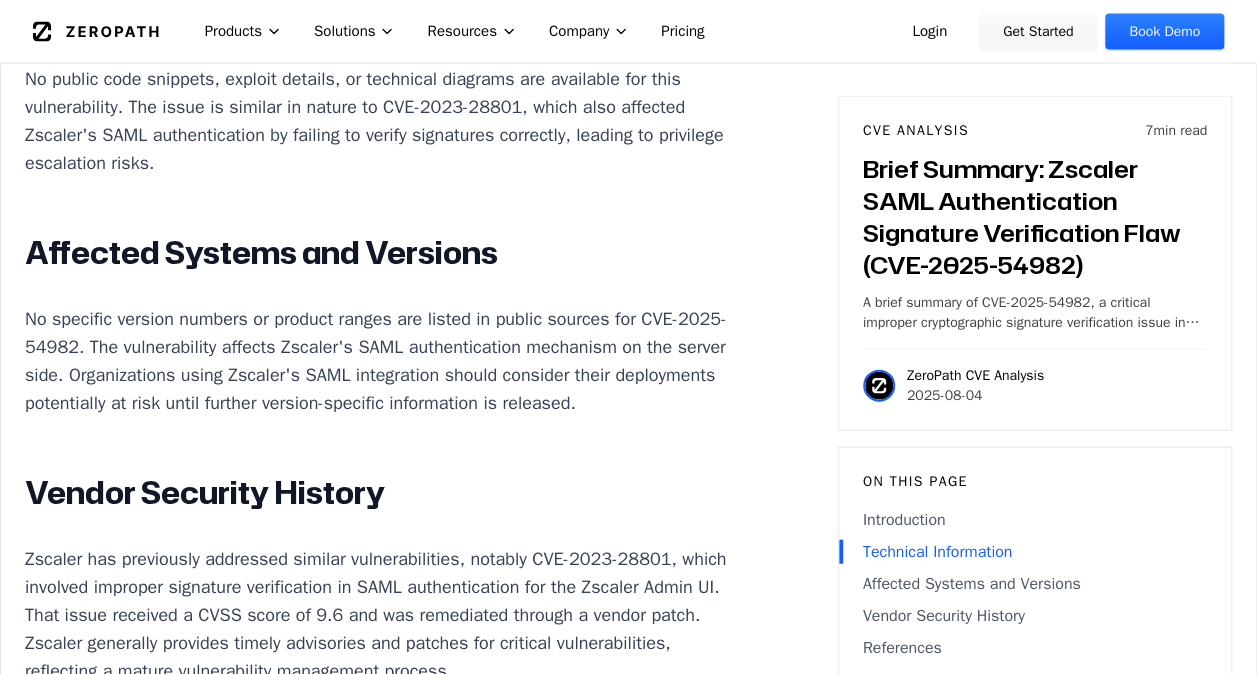 click on "No specific version numbers or product ranges are listed in public sources for CVE-2025-54982. The vulnerability affects Zscaler's SAML authentication mechanism on the server side. Organizations using Zscaler's SAML integration should consider their deployments potentially at risk until further version-specific information is released." at bounding box center (376, 361) 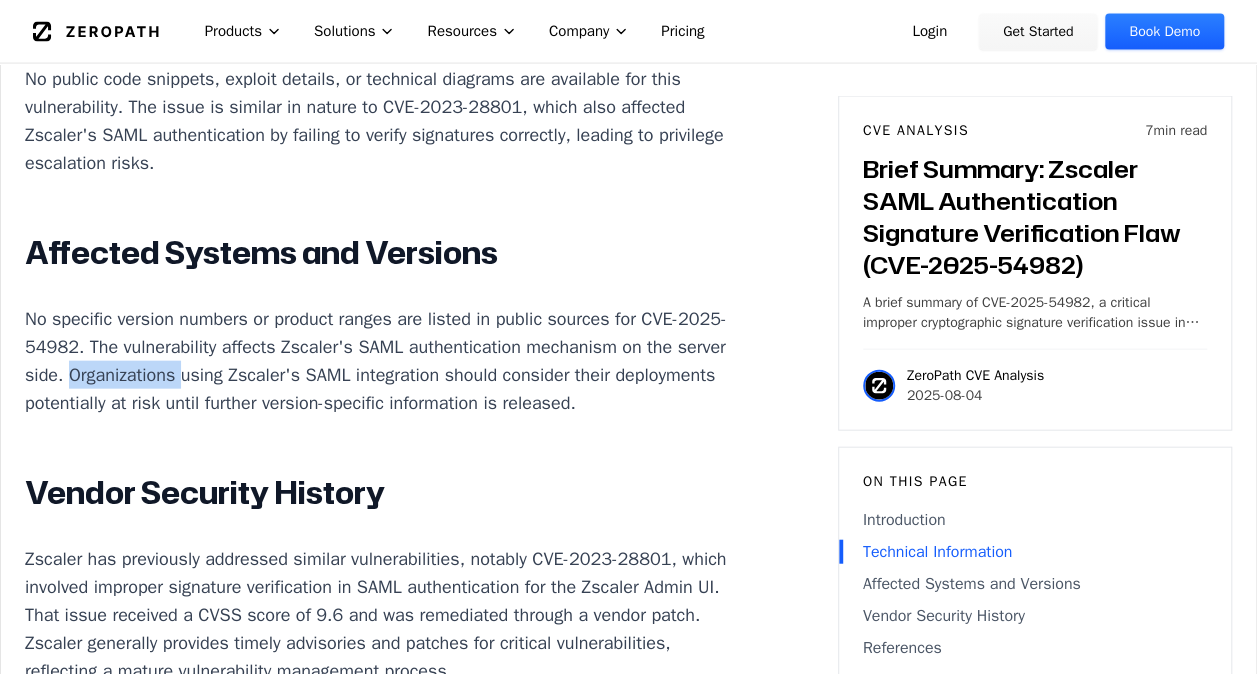 click on "No specific version numbers or product ranges are listed in public sources for CVE-2025-54982. The vulnerability affects Zscaler's SAML authentication mechanism on the server side. Organizations using Zscaler's SAML integration should consider their deployments potentially at risk until further version-specific information is released." at bounding box center (376, 361) 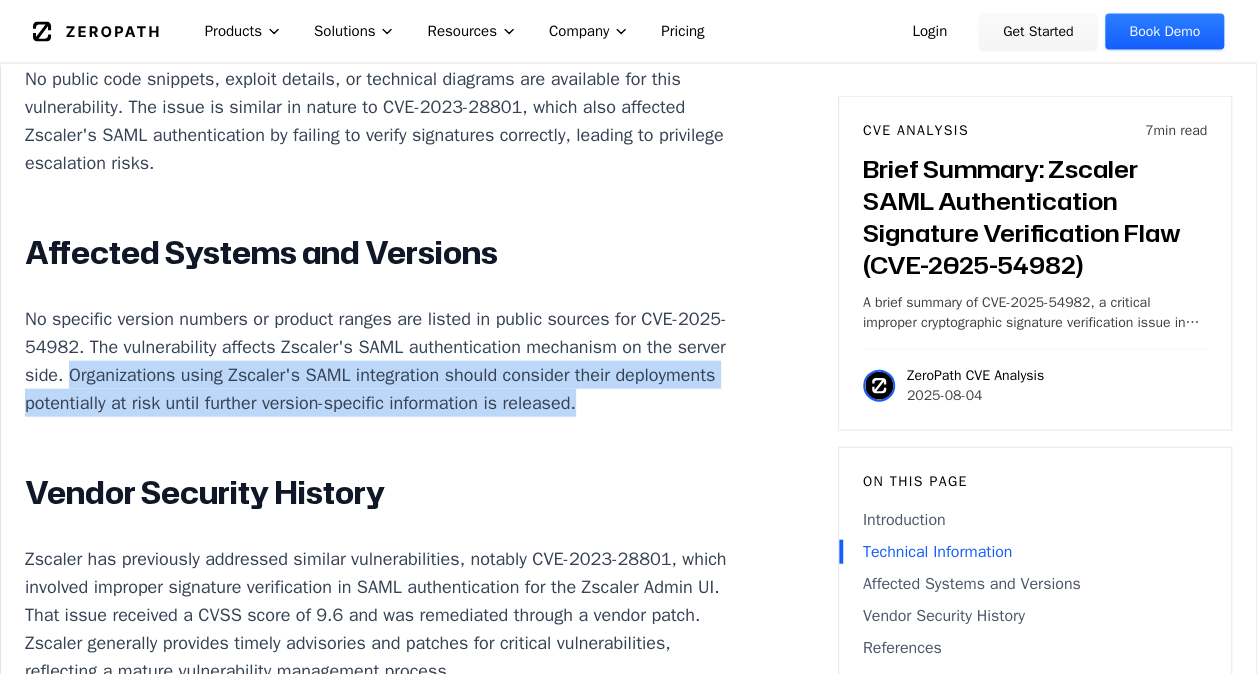 drag, startPoint x: 335, startPoint y: 455, endPoint x: 268, endPoint y: 512, distance: 87.965904 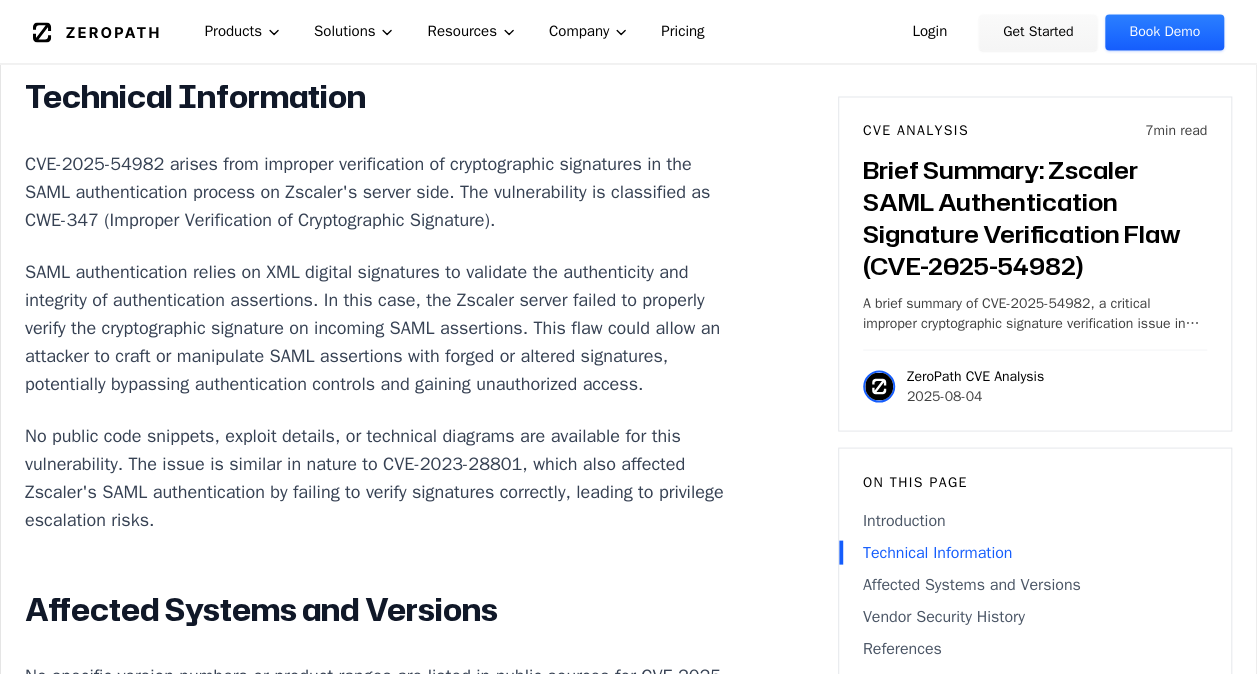 scroll, scrollTop: 1700, scrollLeft: 0, axis: vertical 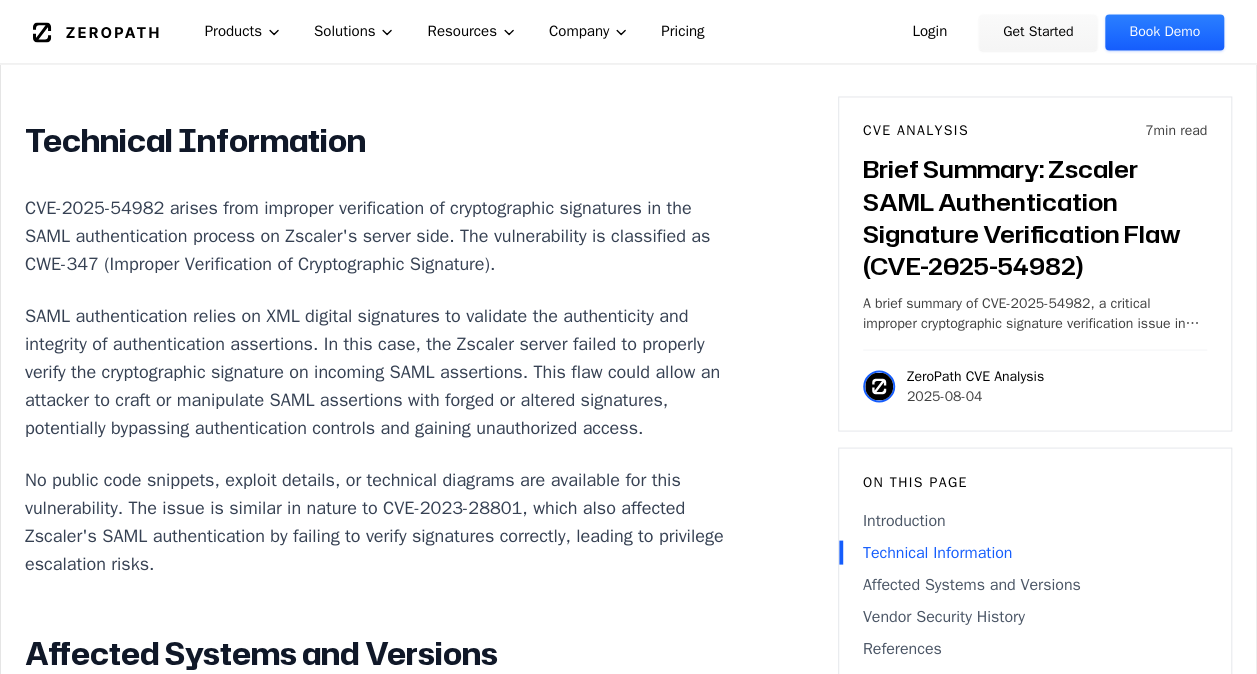 click on "SAML authentication relies on XML digital signatures to validate the authenticity and integrity of authentication assertions. In this case, the Zscaler server failed to properly verify the cryptographic signature on incoming SAML assertions. This flaw could allow an attacker to craft or manipulate SAML assertions with forged or altered signatures, potentially bypassing authentication controls and gaining unauthorized access." at bounding box center [376, 371] 